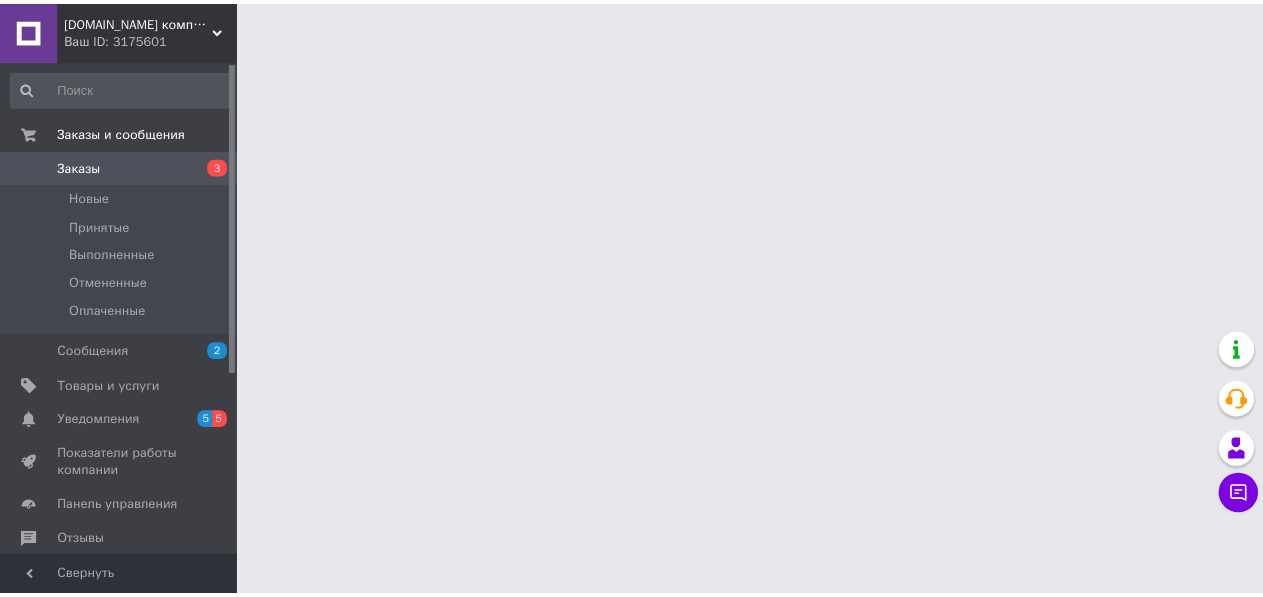 scroll, scrollTop: 0, scrollLeft: 0, axis: both 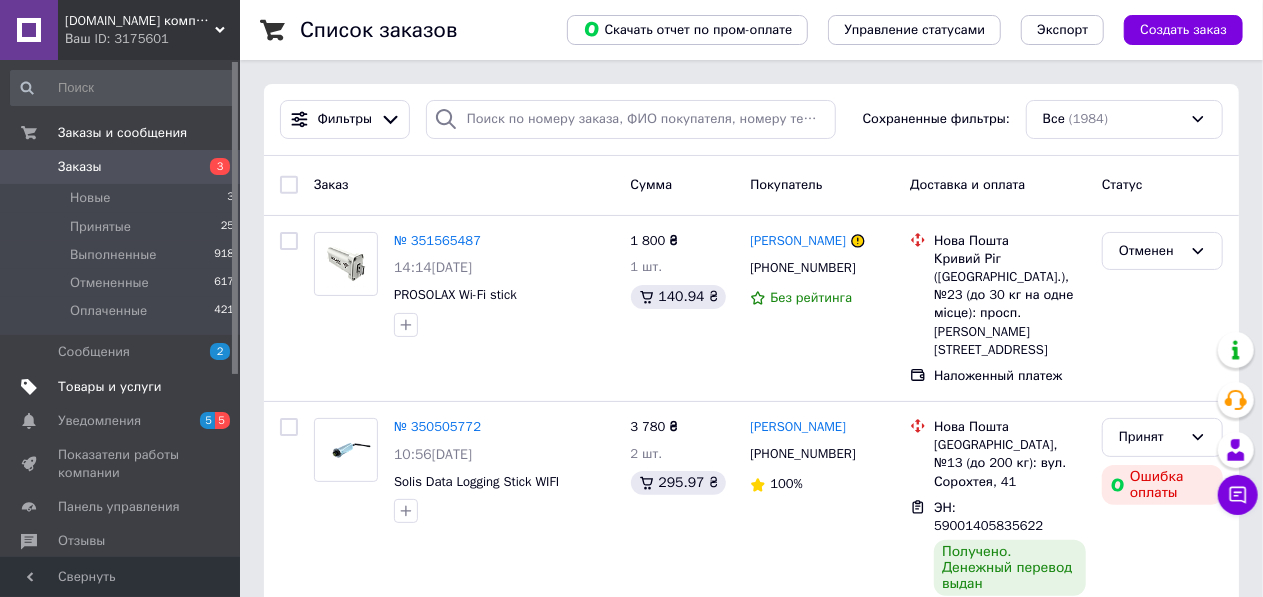click on "Товары и услуги" at bounding box center (110, 387) 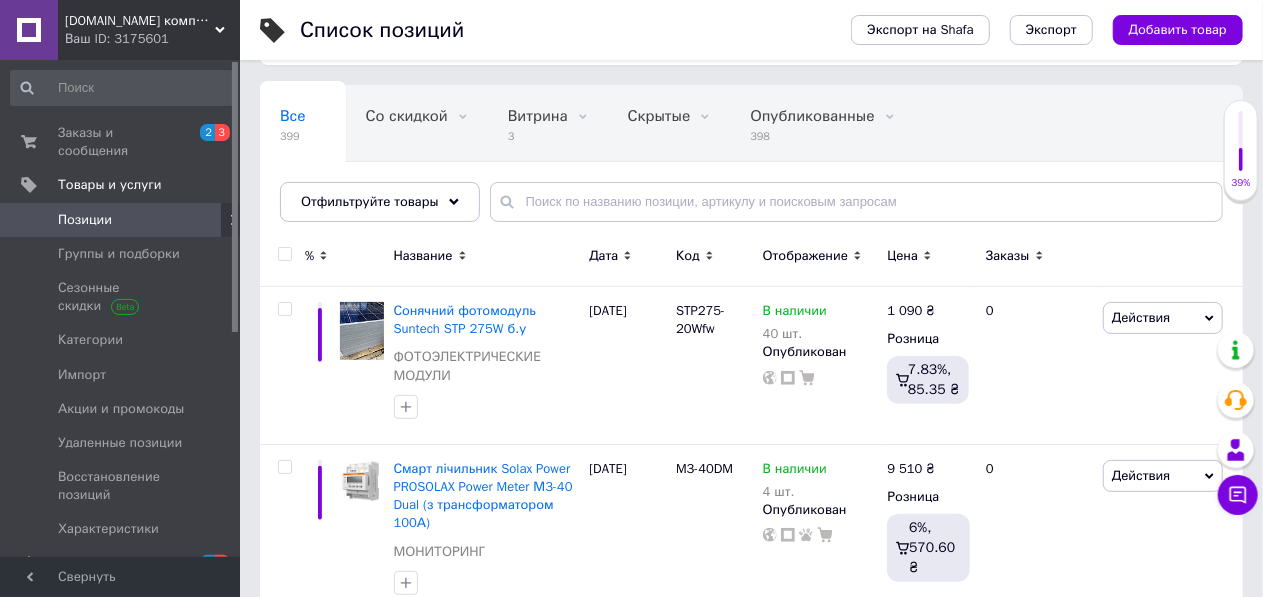 scroll, scrollTop: 248, scrollLeft: 0, axis: vertical 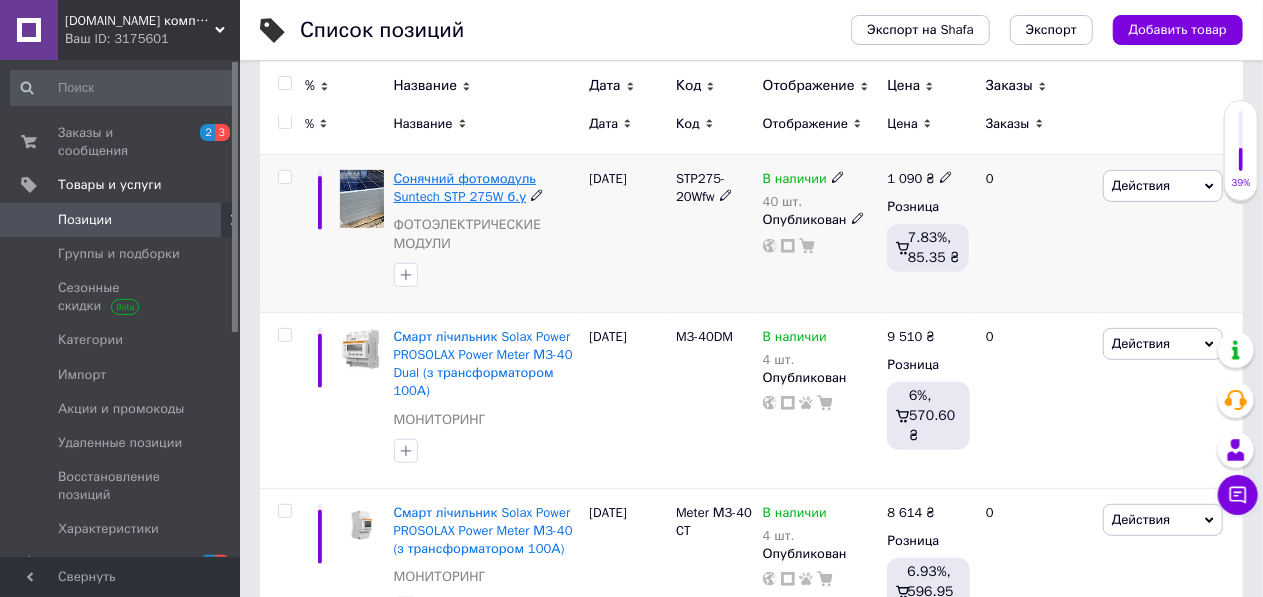 click on "Сонячний фотомодуль Suntech STP 275W б.у" at bounding box center [465, 187] 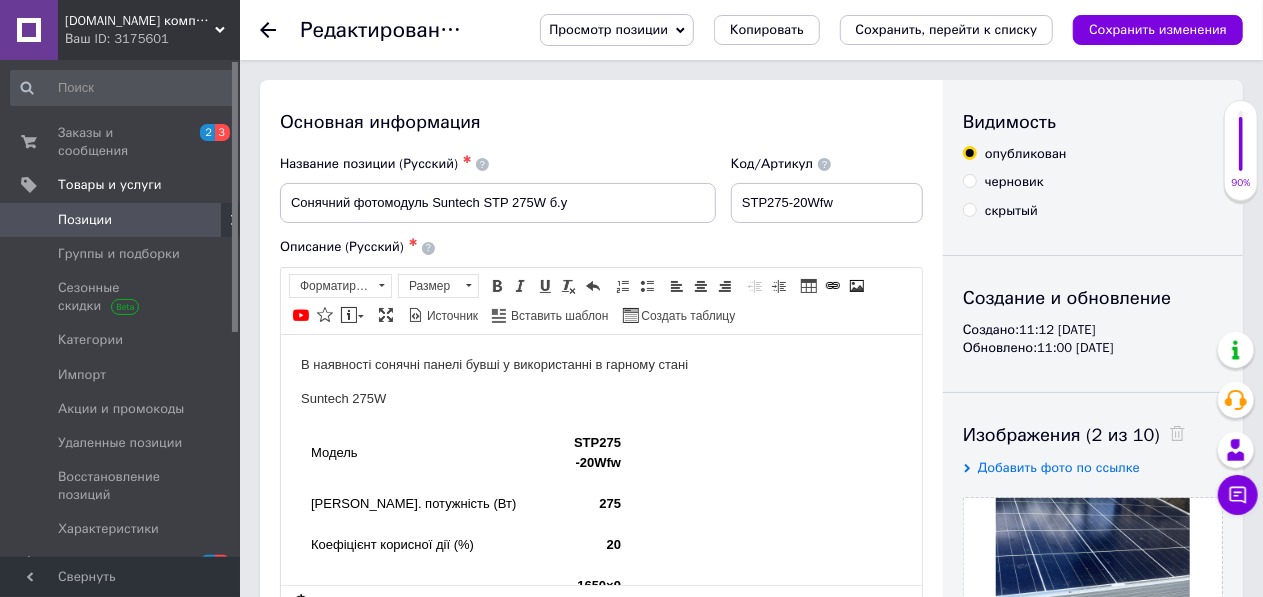scroll, scrollTop: 0, scrollLeft: 0, axis: both 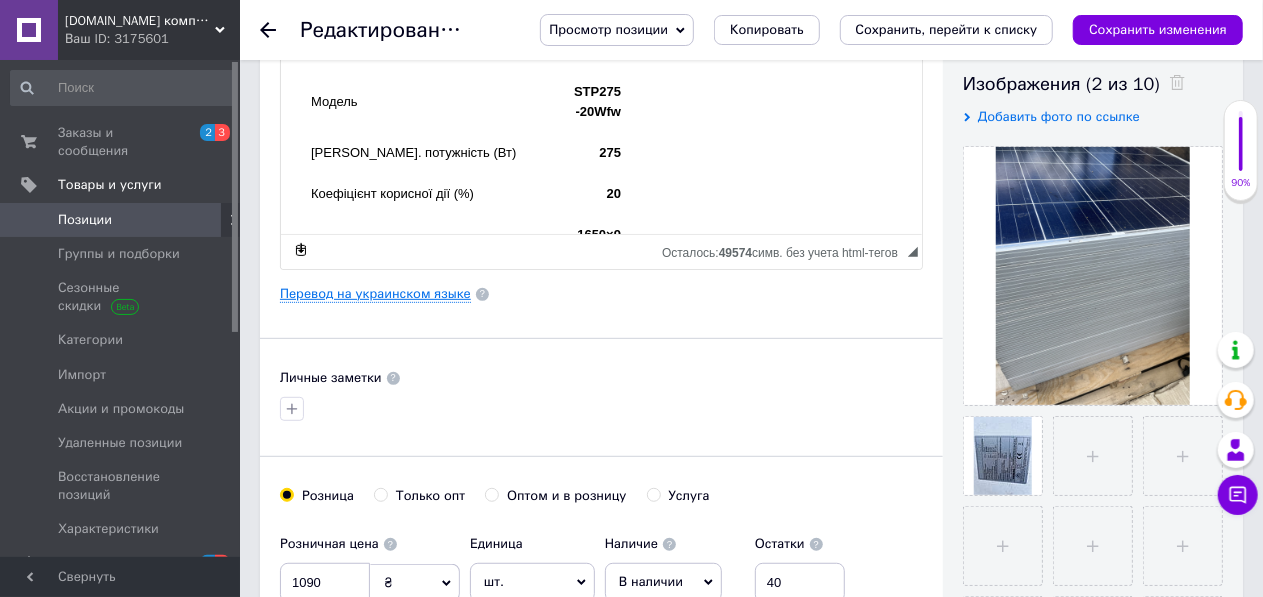 click on "Перевод на украинском языке" at bounding box center (375, 294) 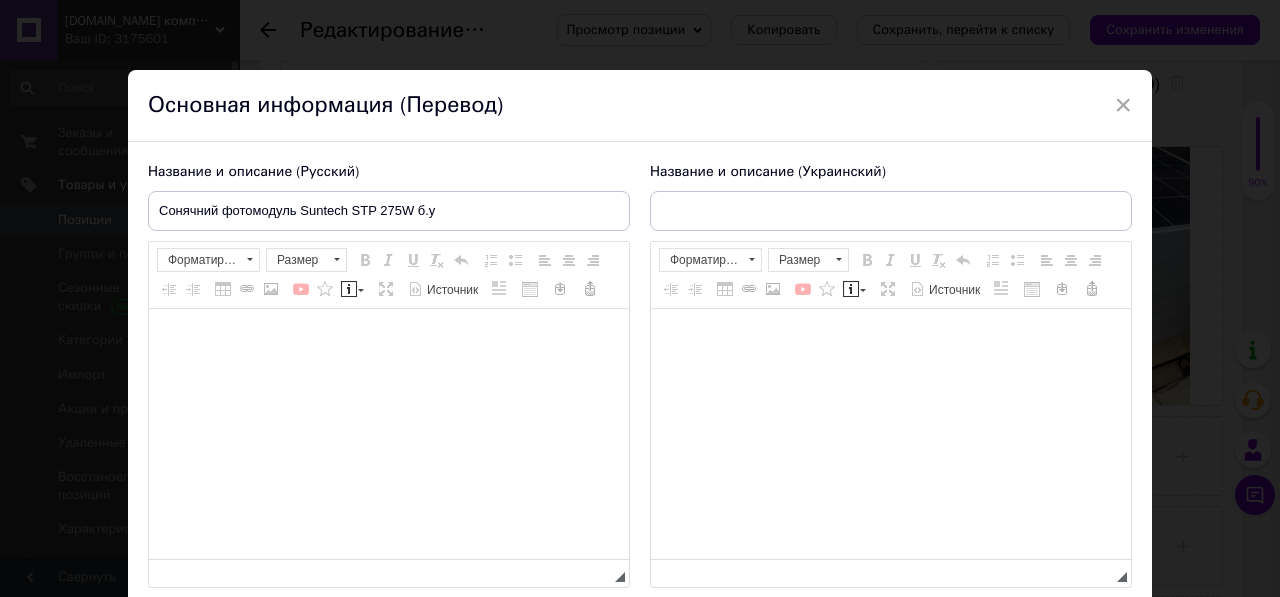 scroll, scrollTop: 0, scrollLeft: 0, axis: both 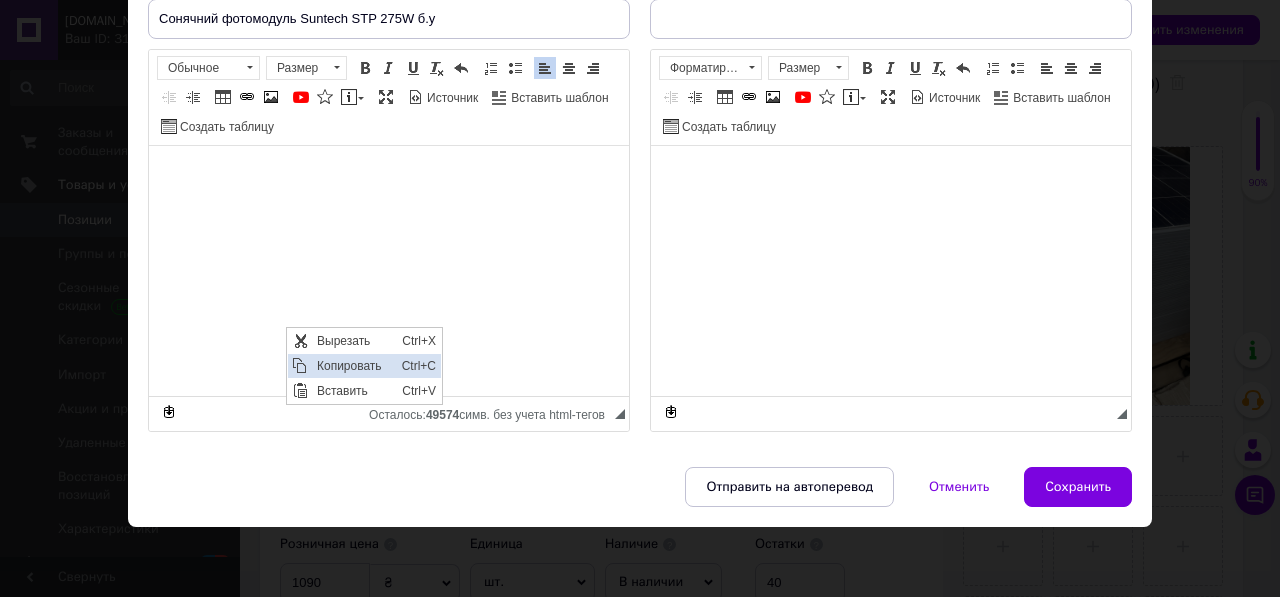 click on "Копировать" at bounding box center (354, 366) 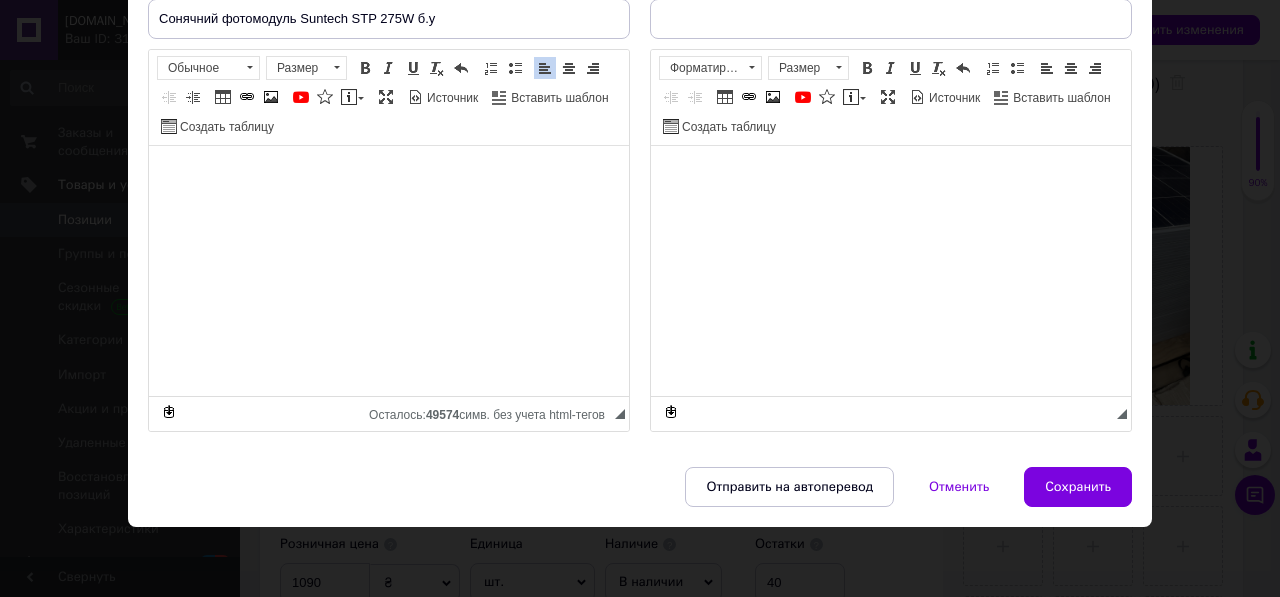 click at bounding box center (891, 176) 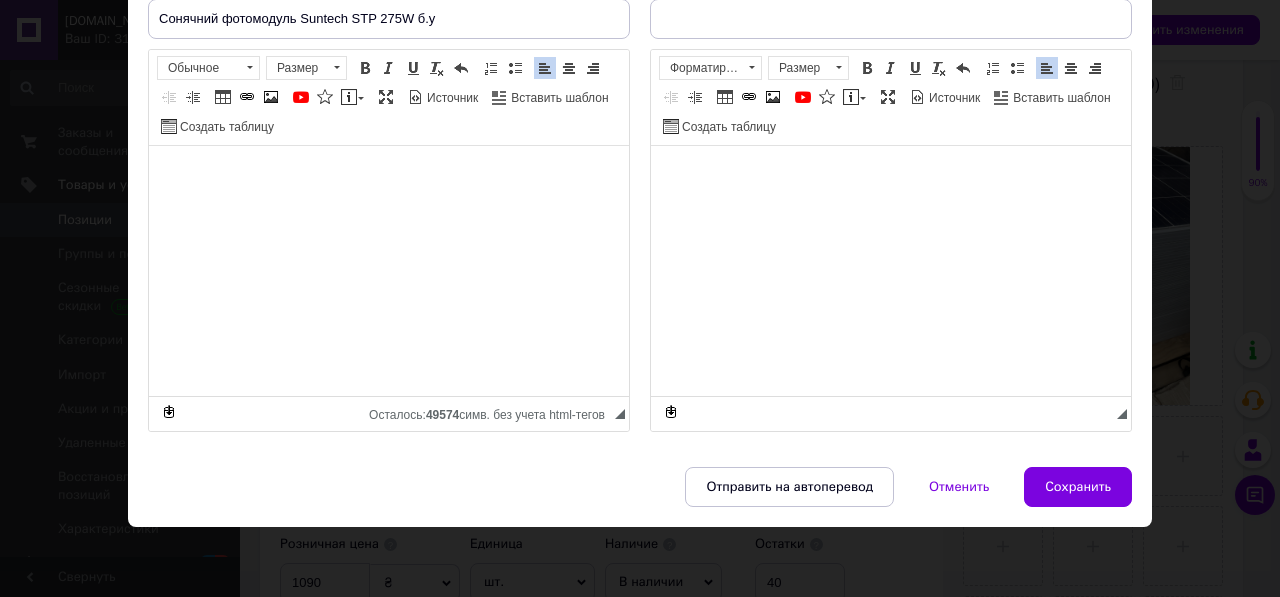 scroll, scrollTop: 313, scrollLeft: 0, axis: vertical 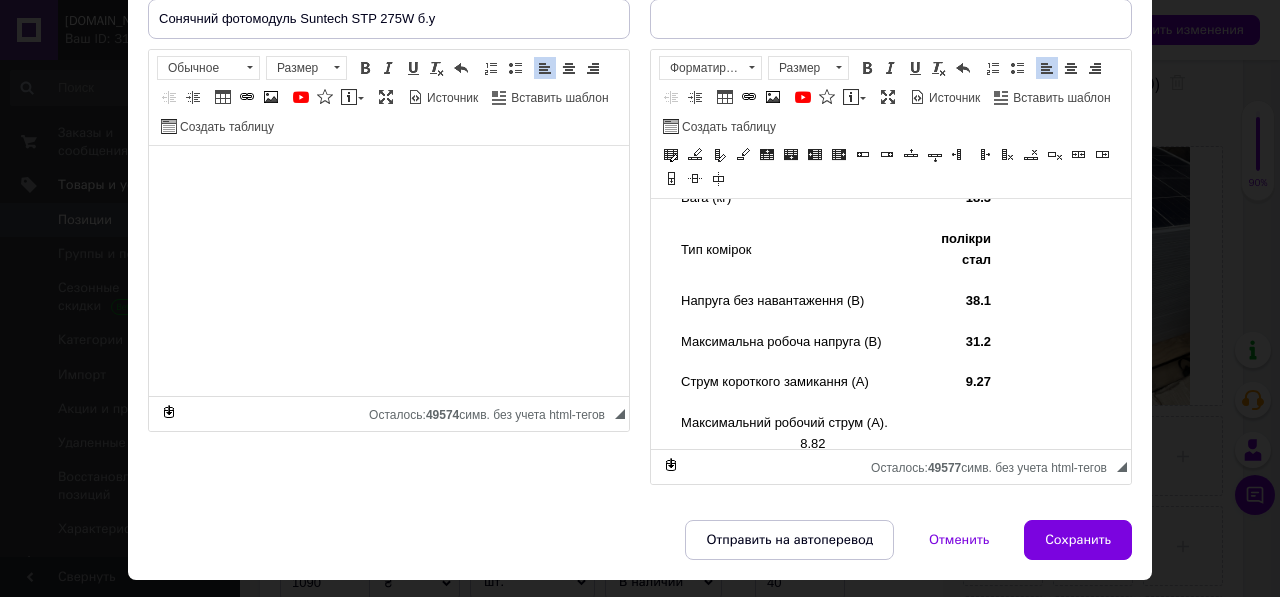 click on "Максимальний робочий струм (А).                                          8.82" at bounding box center (801, 434) 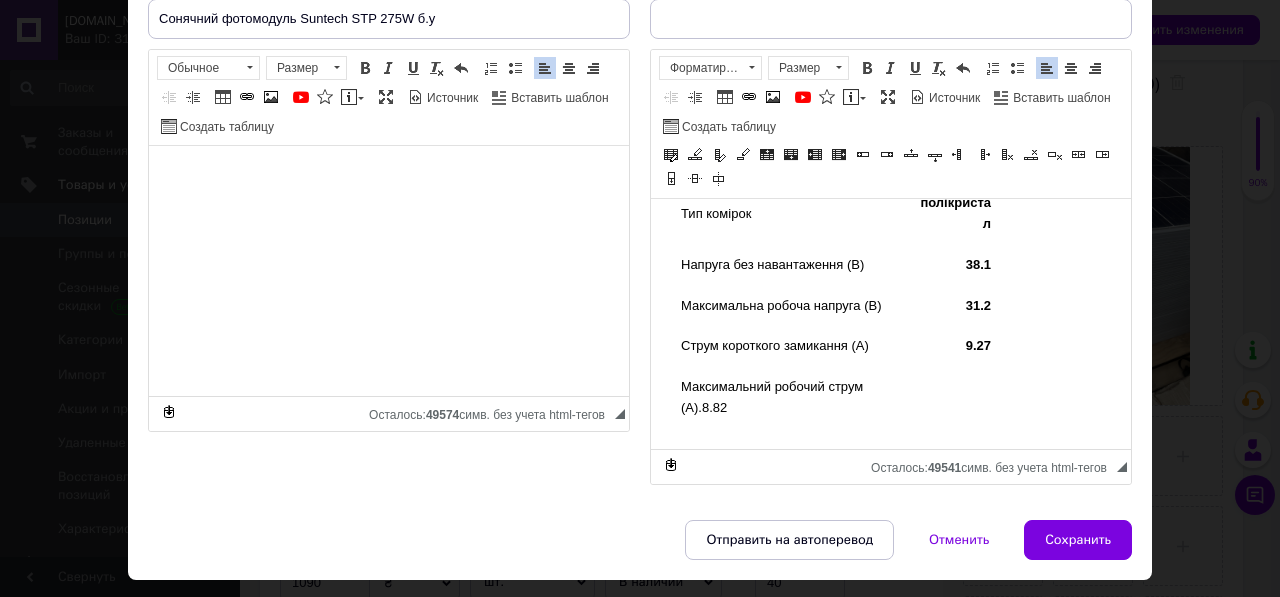 scroll, scrollTop: 375, scrollLeft: 0, axis: vertical 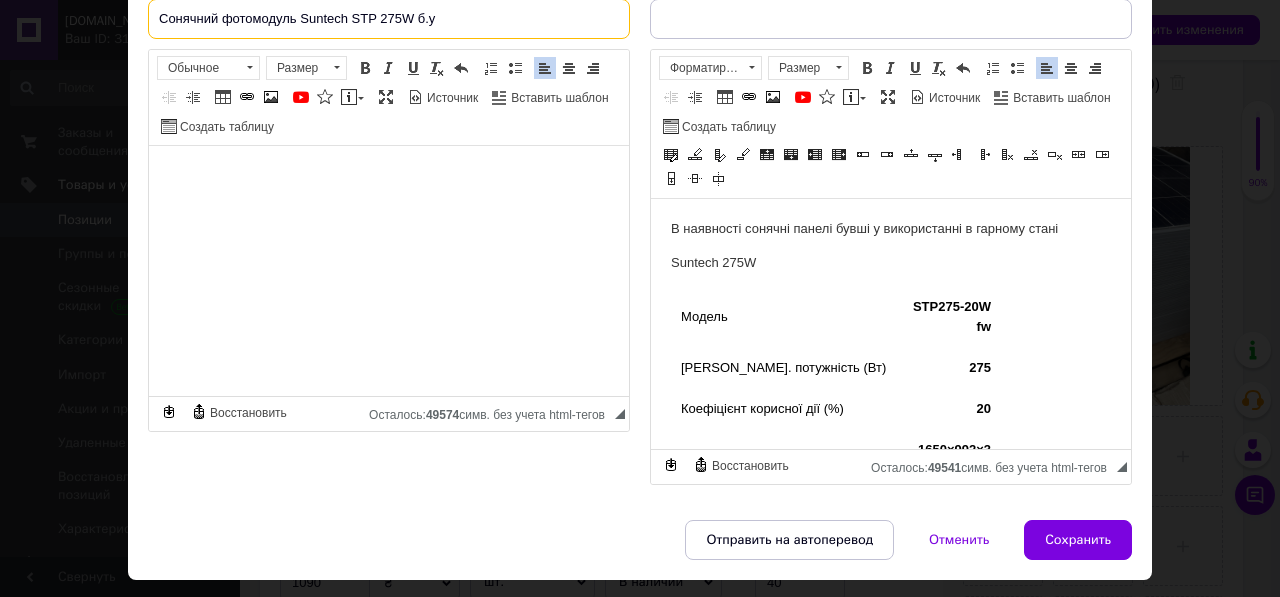 click on "Сонячний фотомодуль Suntech STP 275W б.у" at bounding box center [389, 19] 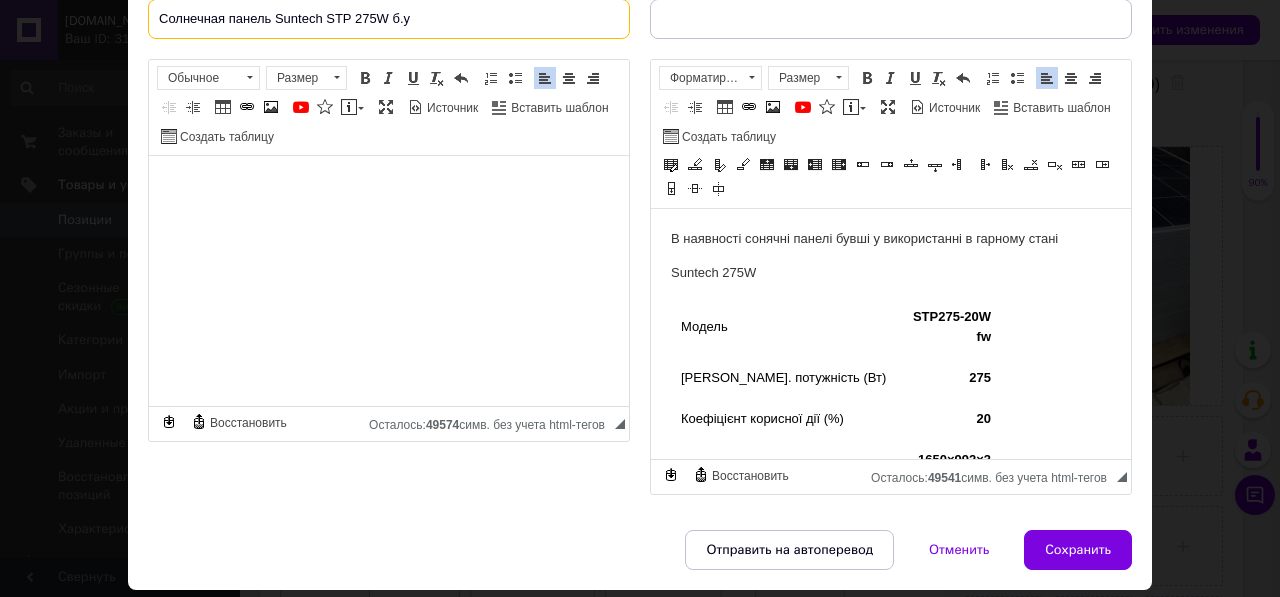type on "Солнечная панель Suntech STP 275W б.у" 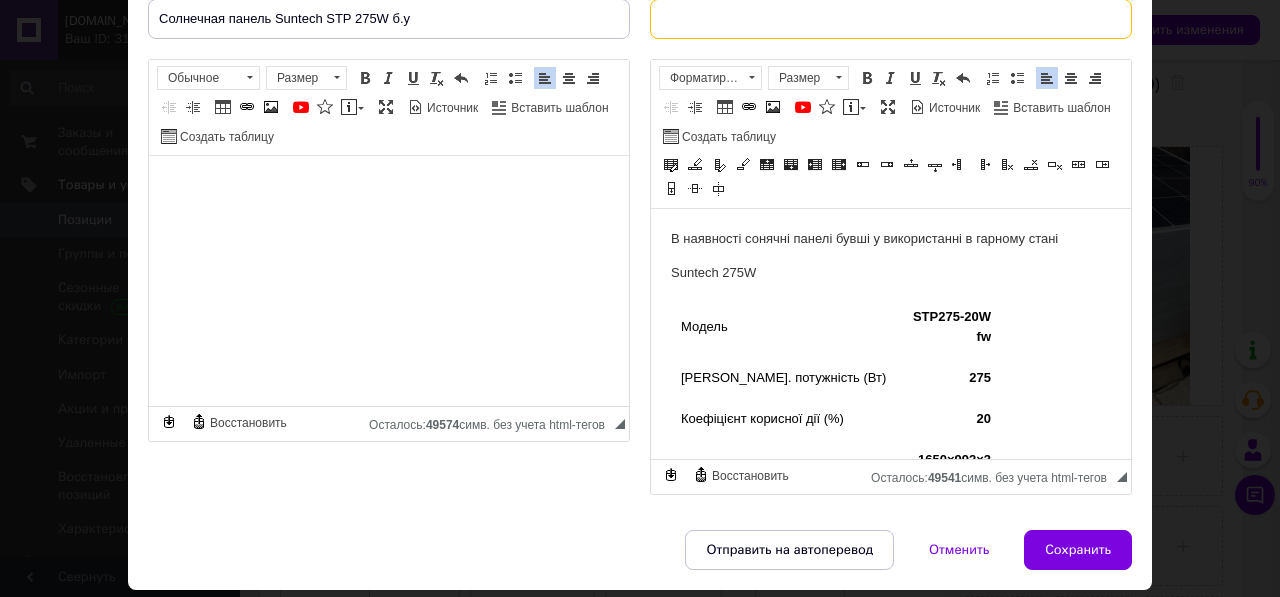 click at bounding box center (891, 19) 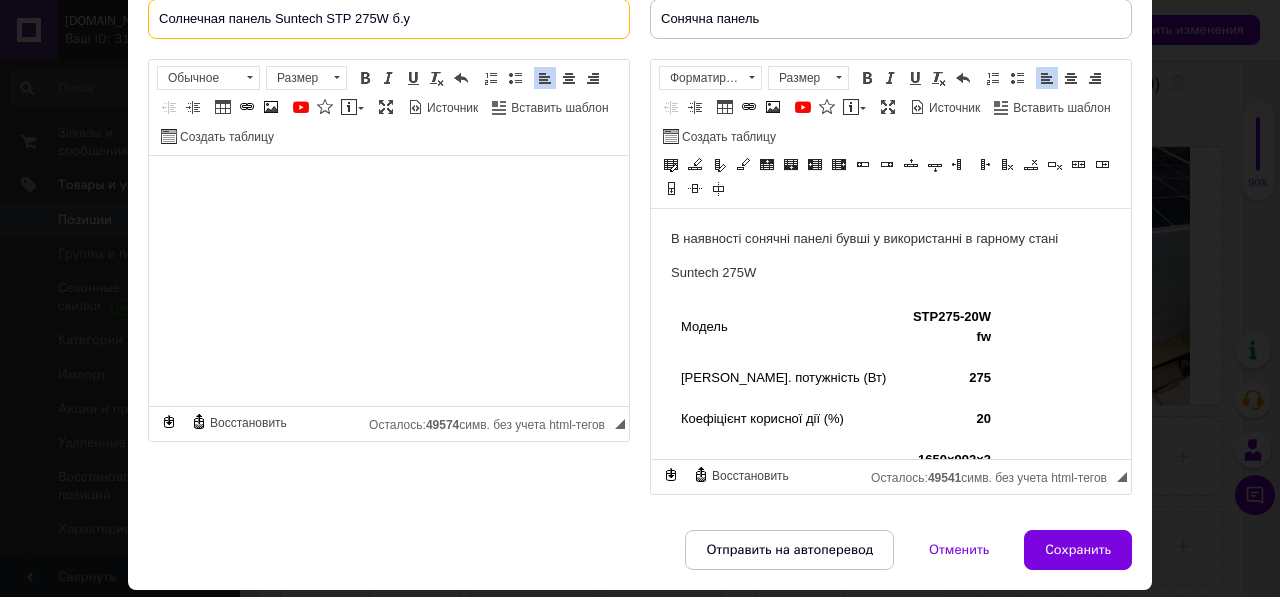click on "Солнечная панель Suntech STP 275W б.у" at bounding box center (389, 19) 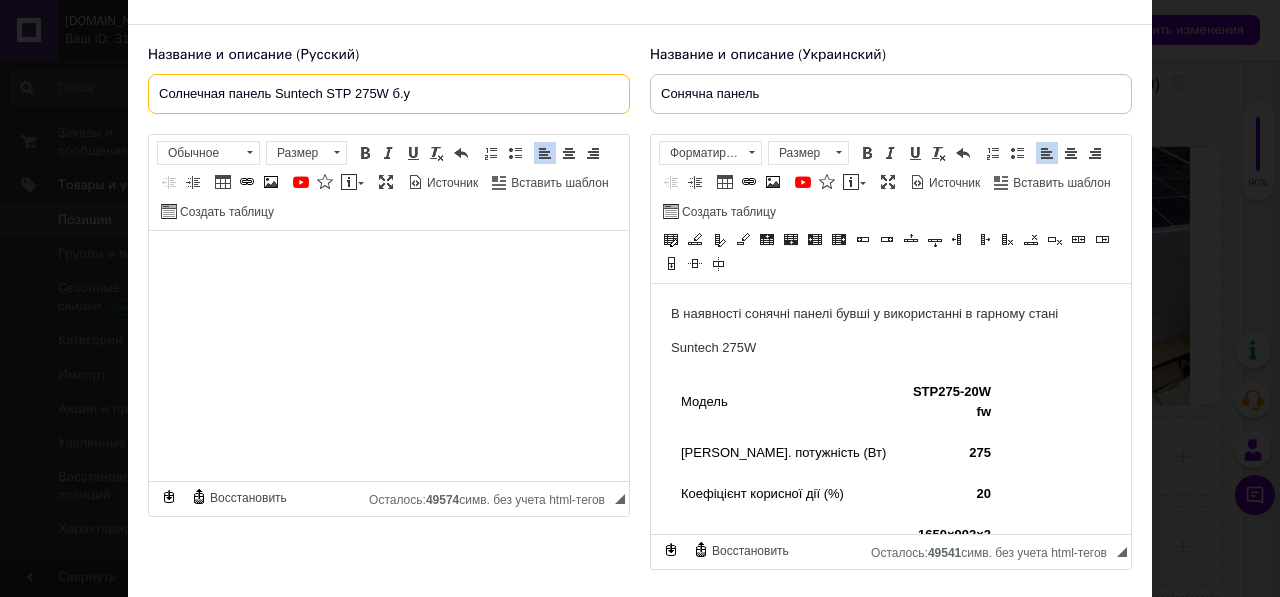 scroll, scrollTop: 109, scrollLeft: 0, axis: vertical 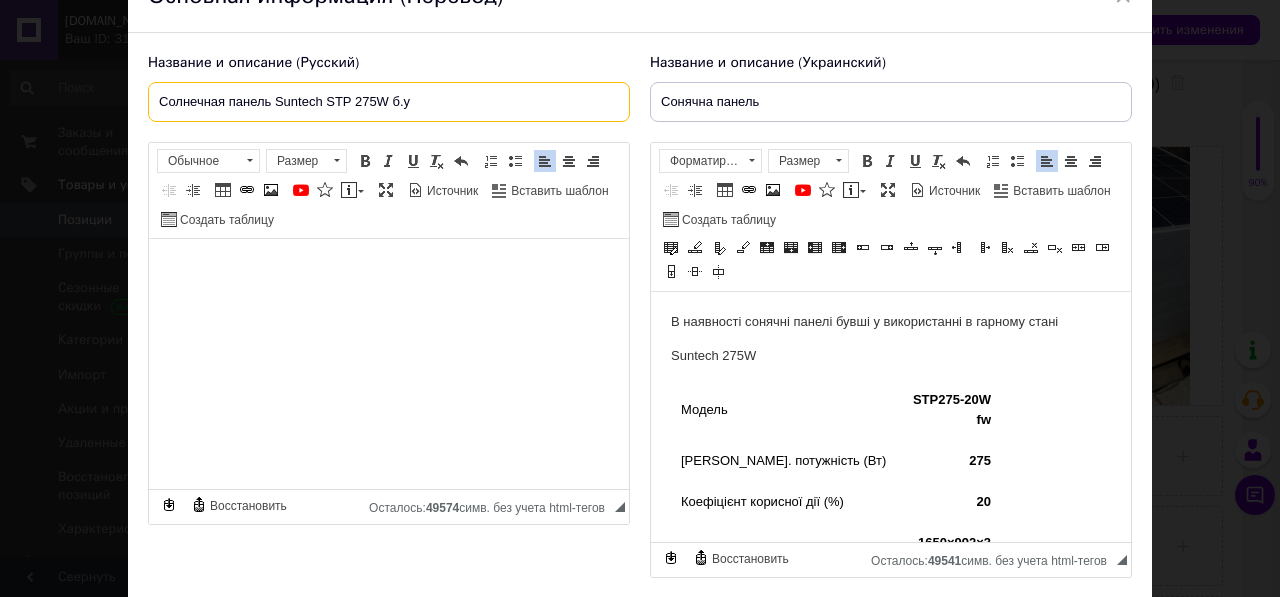drag, startPoint x: 438, startPoint y: 17, endPoint x: 271, endPoint y: 97, distance: 185.1729 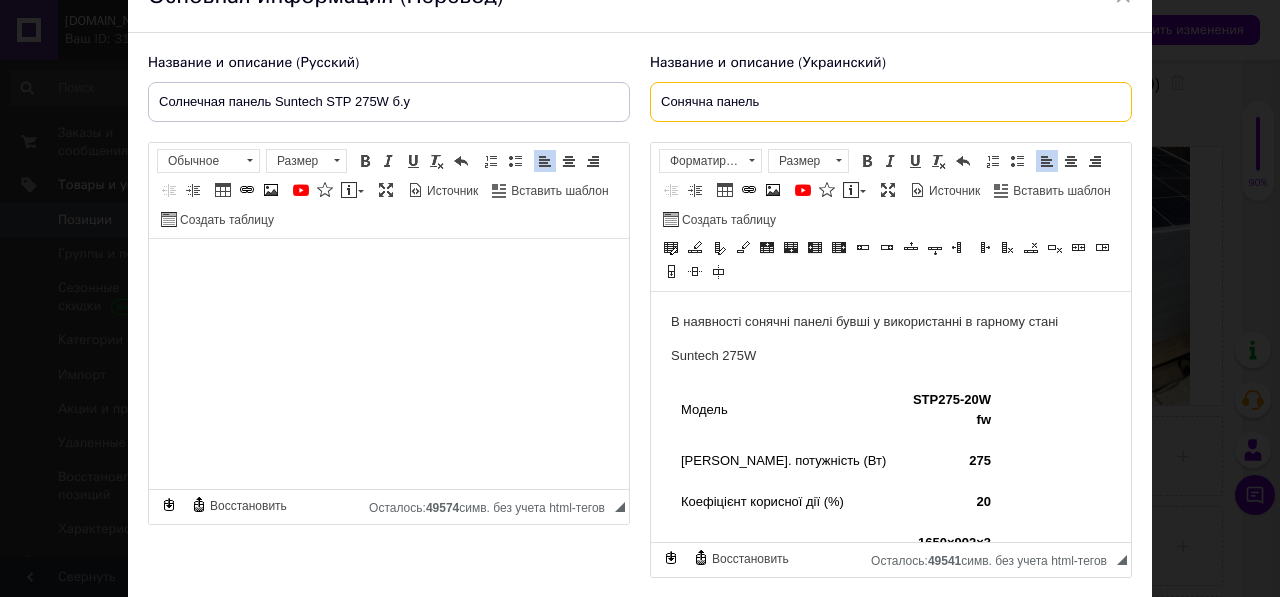 click on "Сонячна панель" at bounding box center (891, 102) 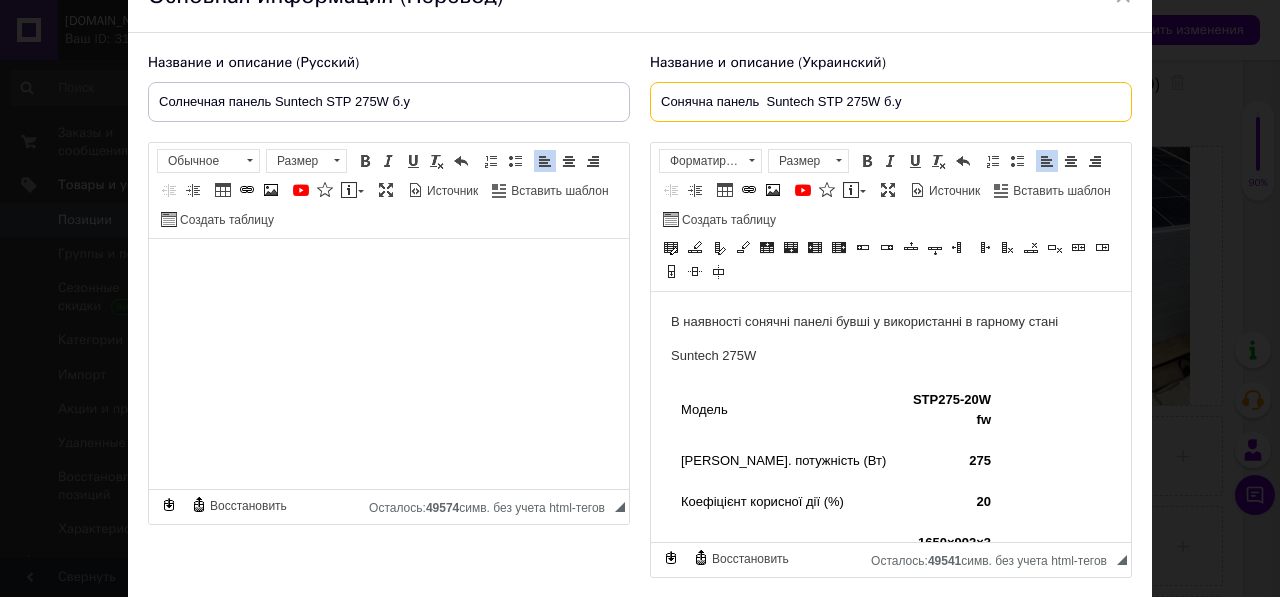 type on "Сонячна панель  Suntech STP 275W б.у" 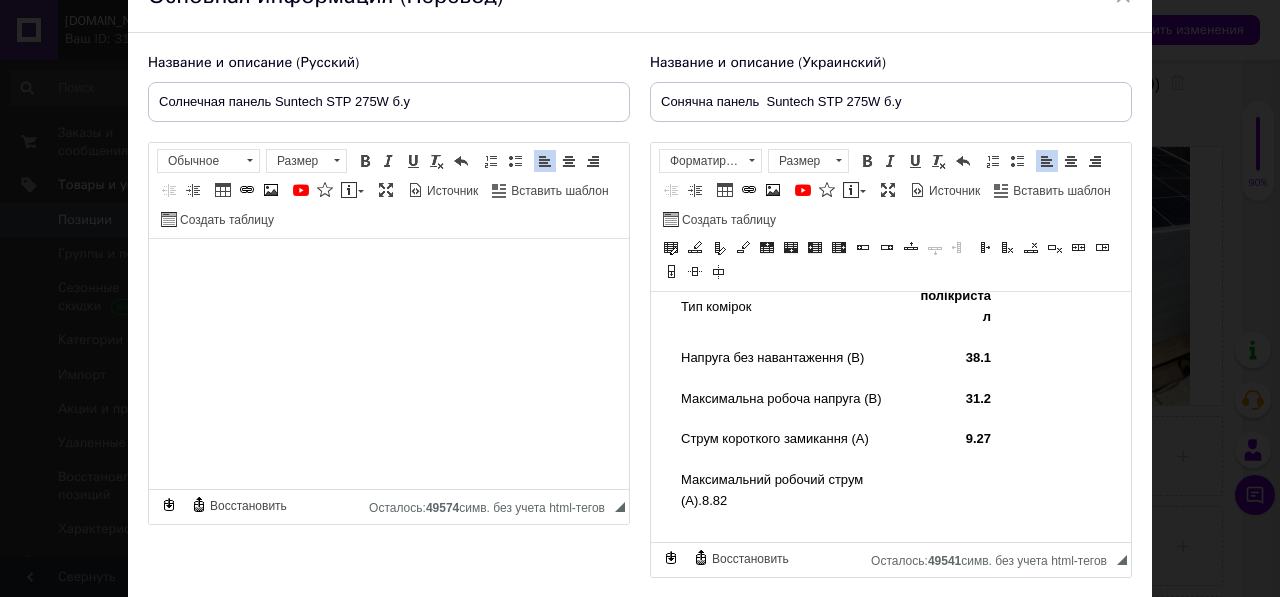 scroll, scrollTop: 408, scrollLeft: 0, axis: vertical 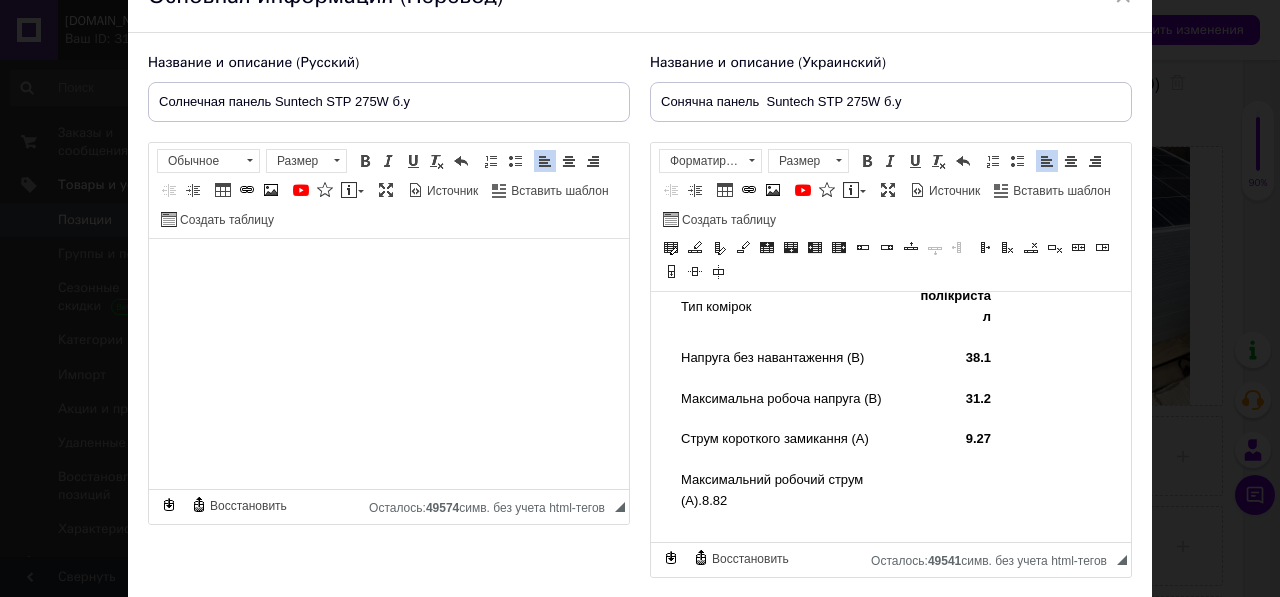 click on "× Основная информация (Перевод) Название и описание (Русский) Солнечная панель Suntech STP 275W б.у  В наявності сонячні панелі бувші у використанні в гарному стані
Suntech 275W
Модель
STP275-20Wfw
[PERSON_NAME]. потужність (Вт)
275
Коефіцієнт корисної дії (%)
20
Габаритні розміри (ДхШхВ) (мм)
1650×992×35
Вага (кг)
18.3
Тип комірок
полікристал
Напруга без навантаження (В)
38.1
Максимальна робоча напруга (В)
31.2
Струм короткого замикання (А)
9.27
Rich Text Editor, 8C7DDE03-97D9-4B29-AFA0-9A3DE10D910A Форматирование" at bounding box center (640, 298) 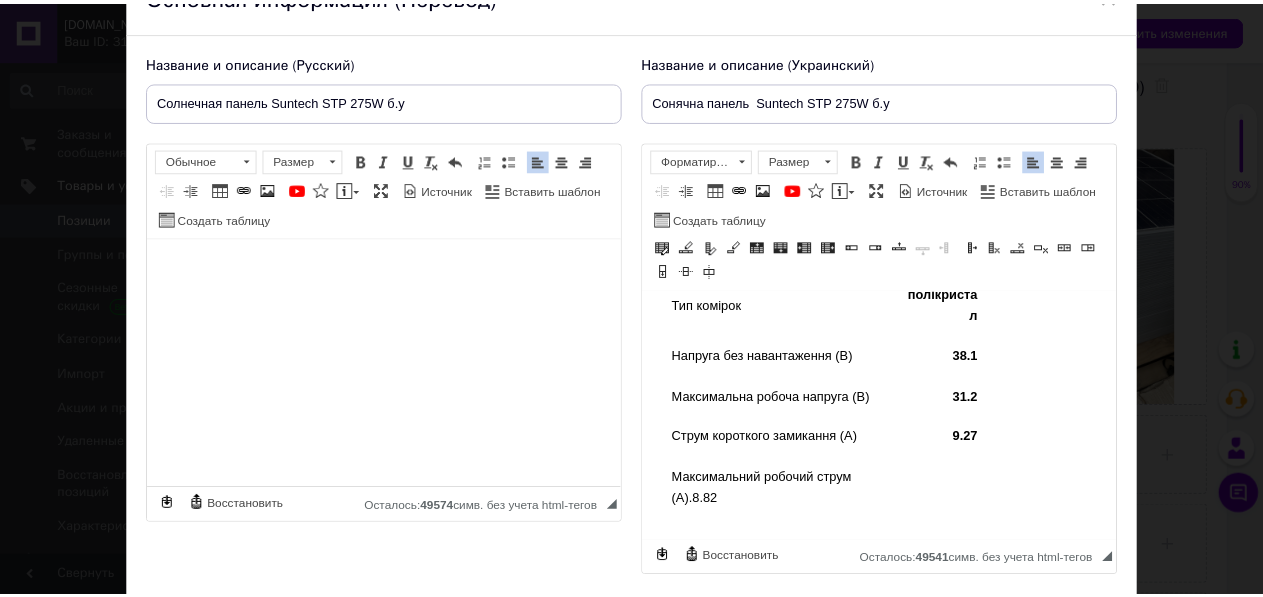 scroll, scrollTop: 254, scrollLeft: 0, axis: vertical 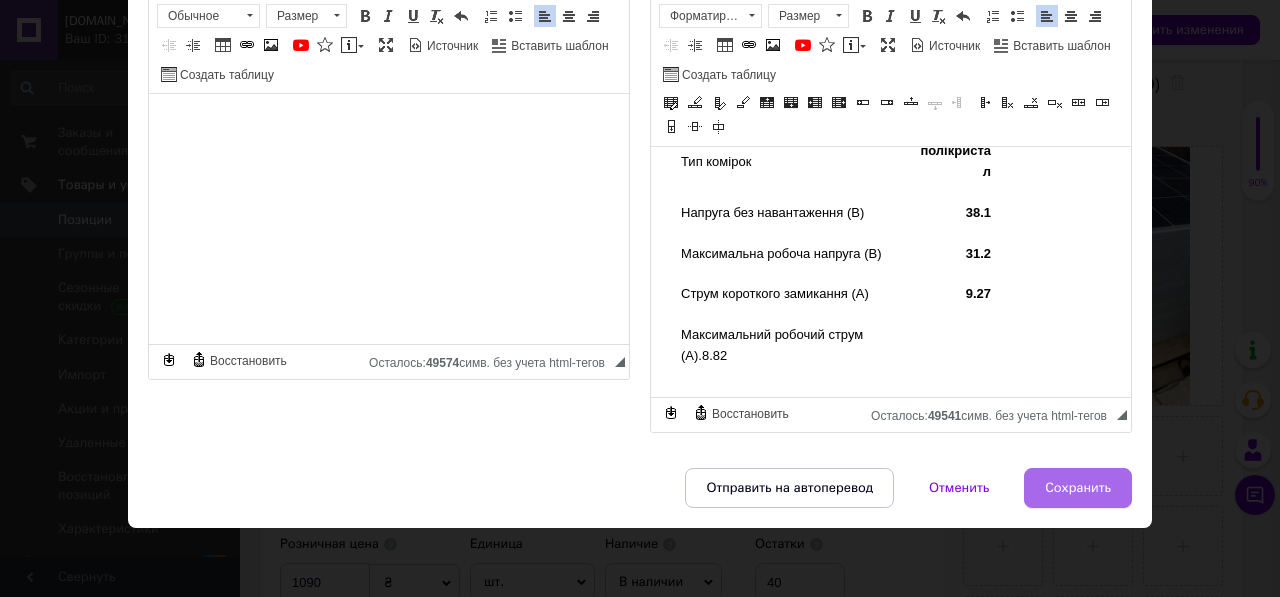 click on "Сохранить" at bounding box center (1078, 488) 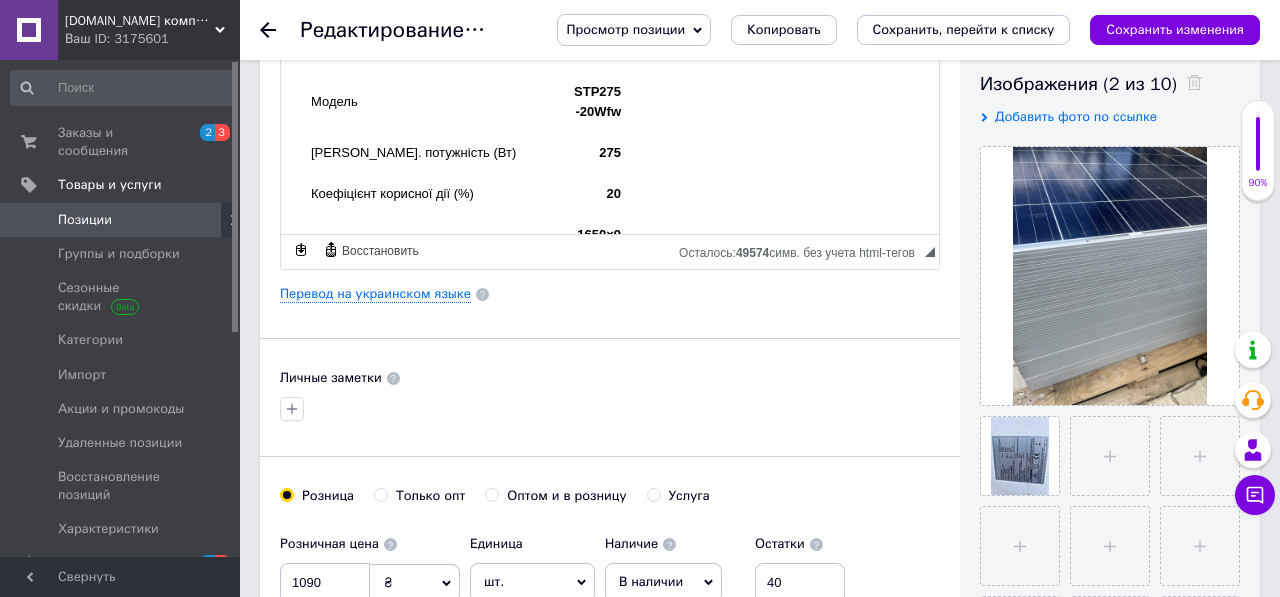 type on "Солнечная панель Suntech STP 275W б.у" 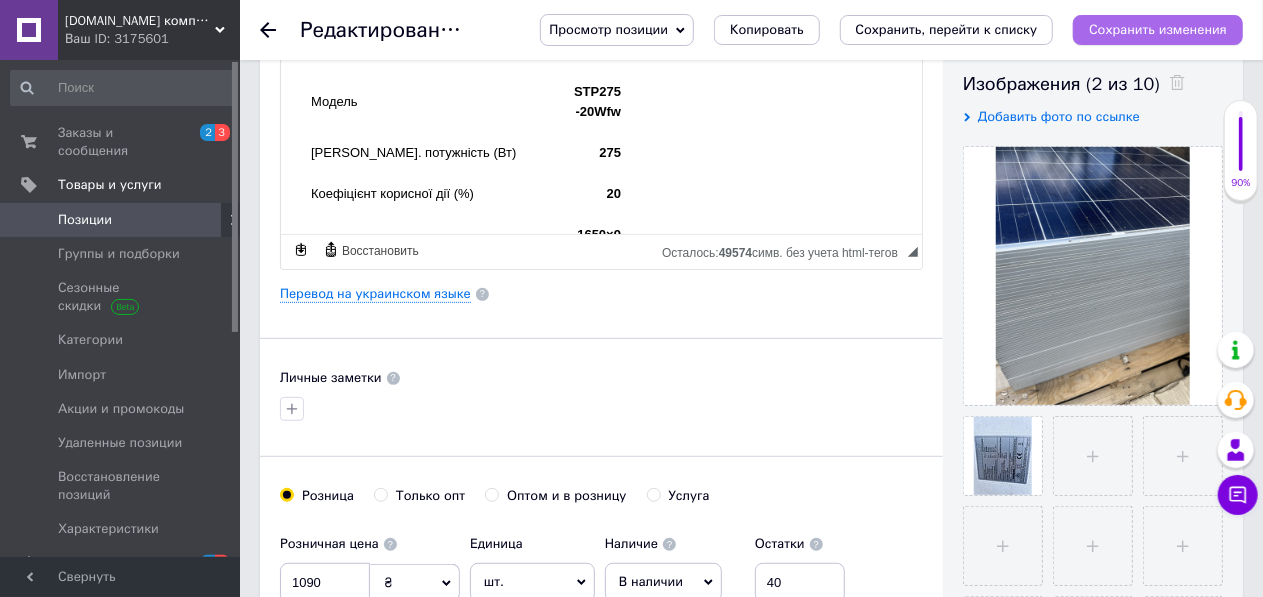 click on "Сохранить изменения" at bounding box center (1158, 29) 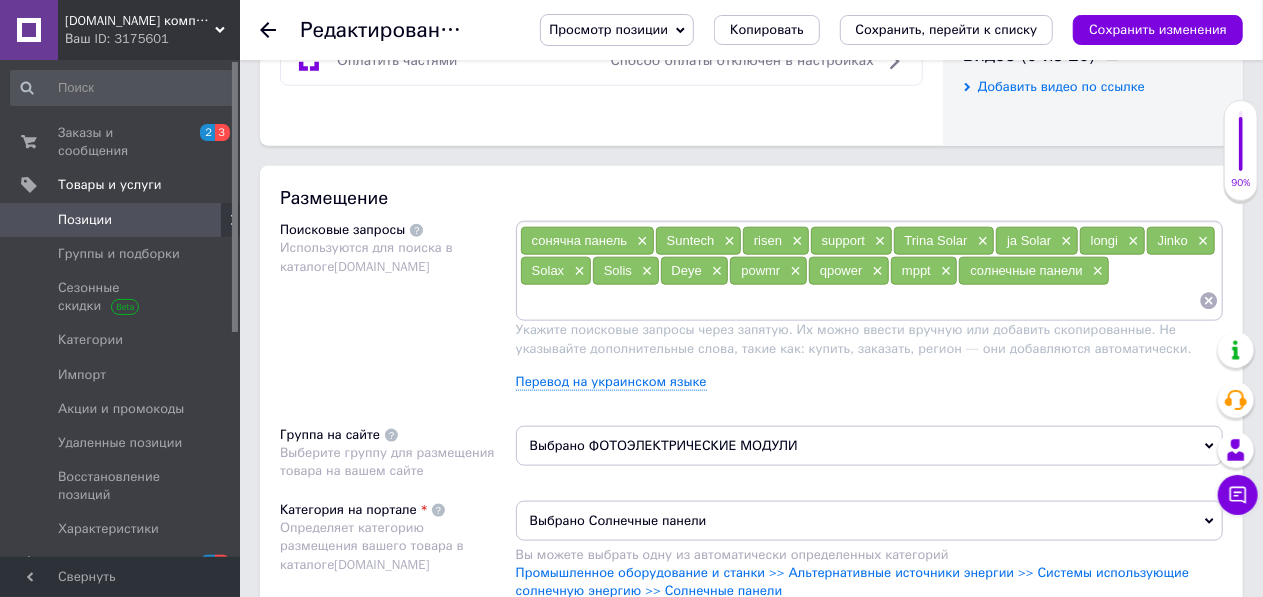 scroll, scrollTop: 1054, scrollLeft: 0, axis: vertical 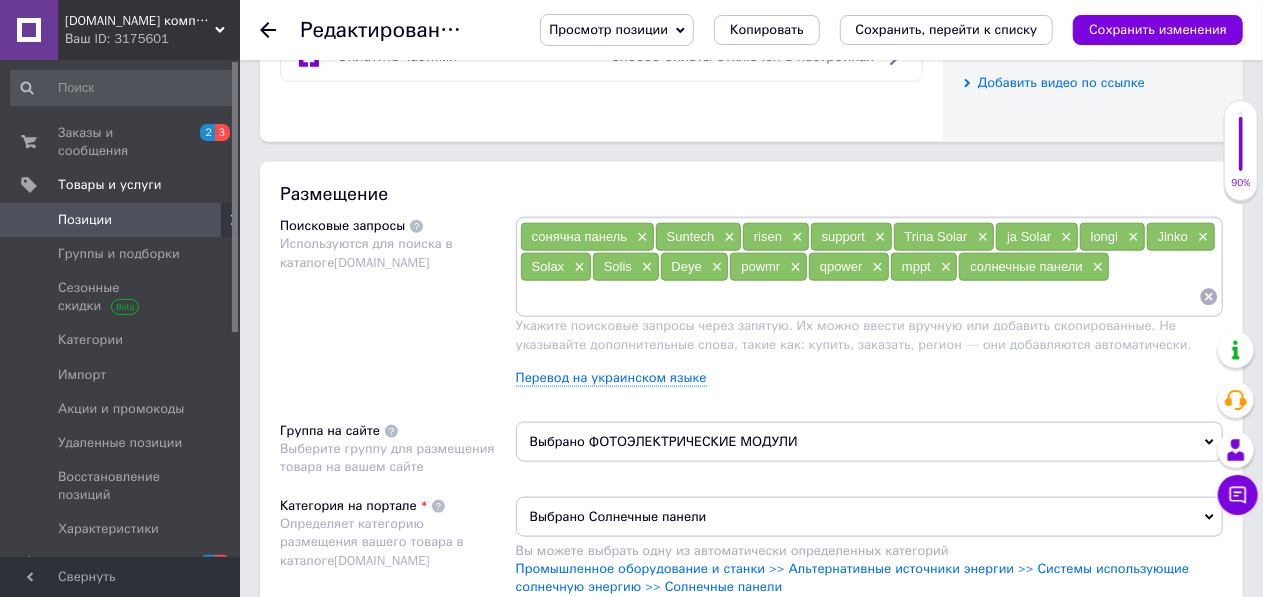 click at bounding box center (859, 297) 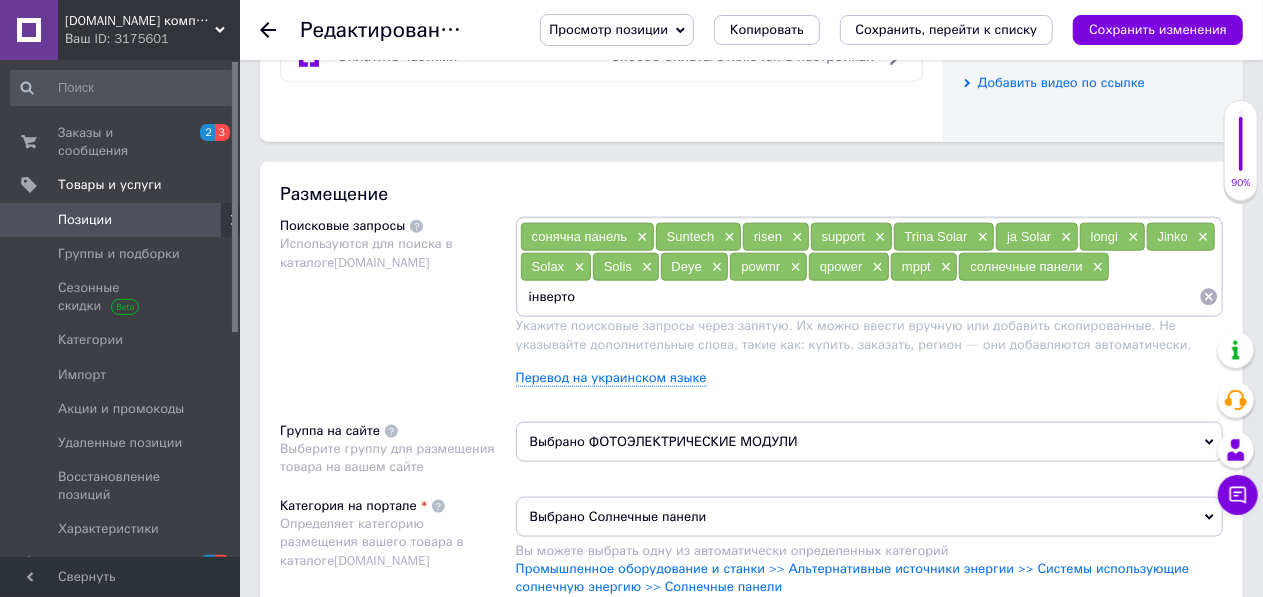 type on "інвертор" 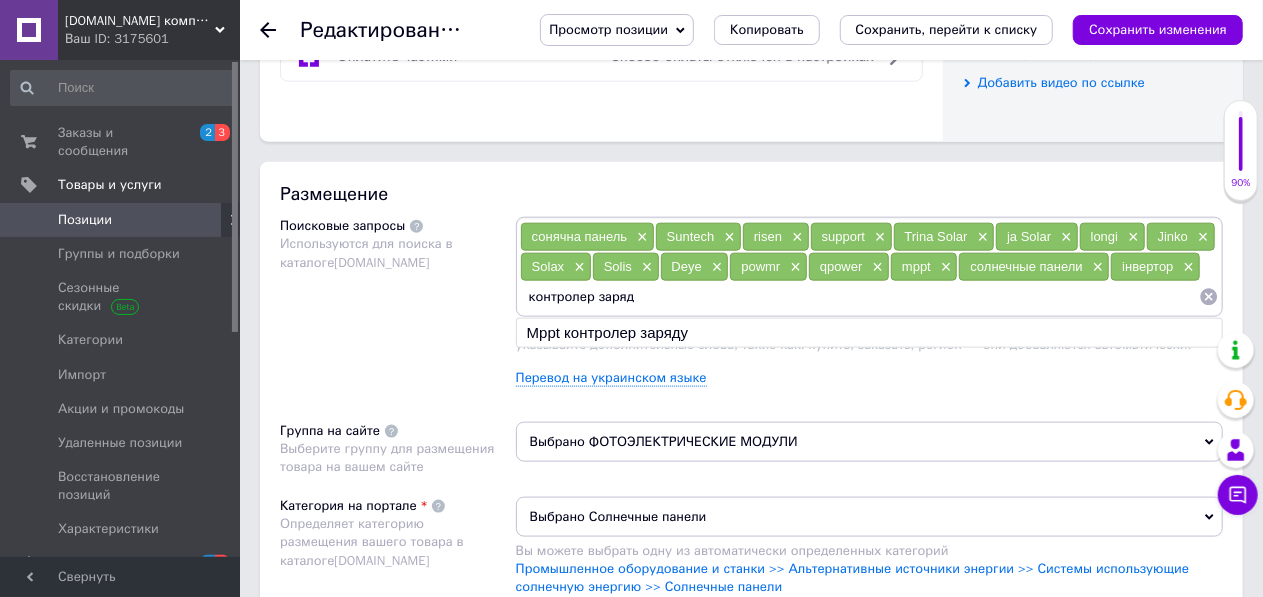 type on "контролер заряду" 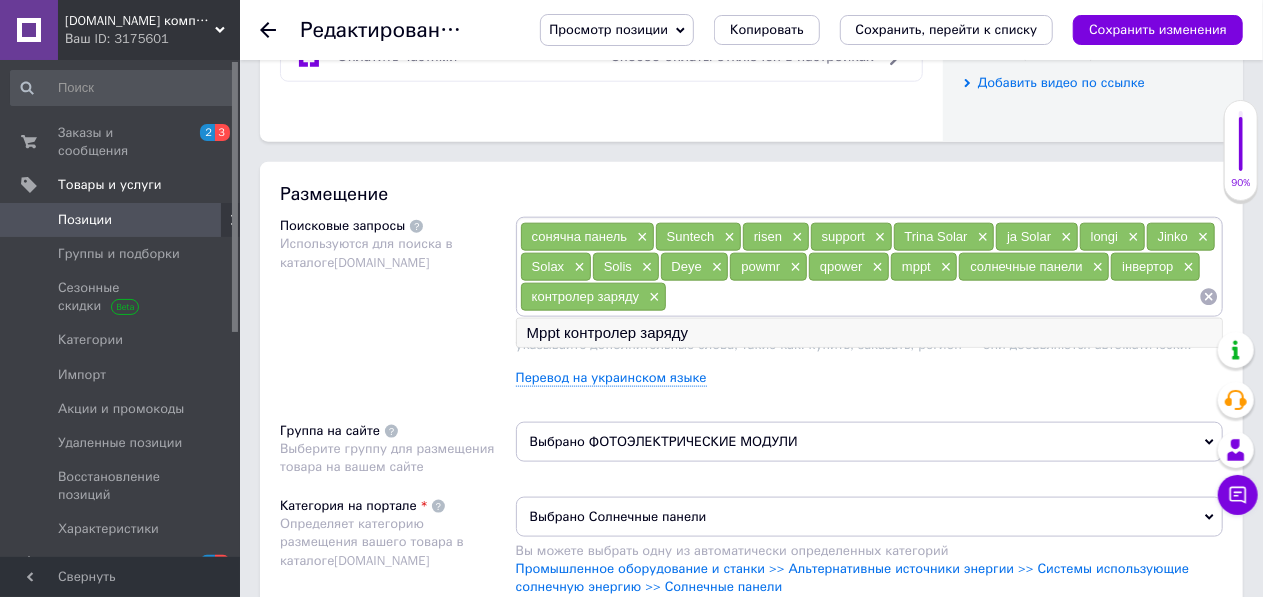 click on "Mppt контролер заряду" at bounding box center [869, 333] 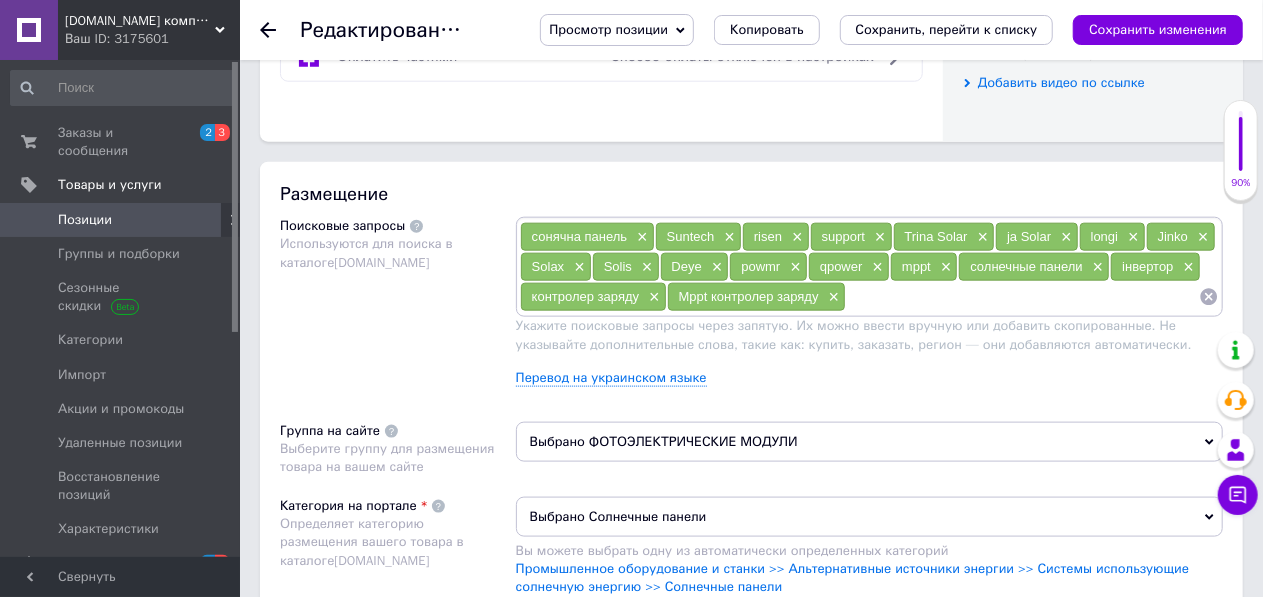 click at bounding box center [1022, 297] 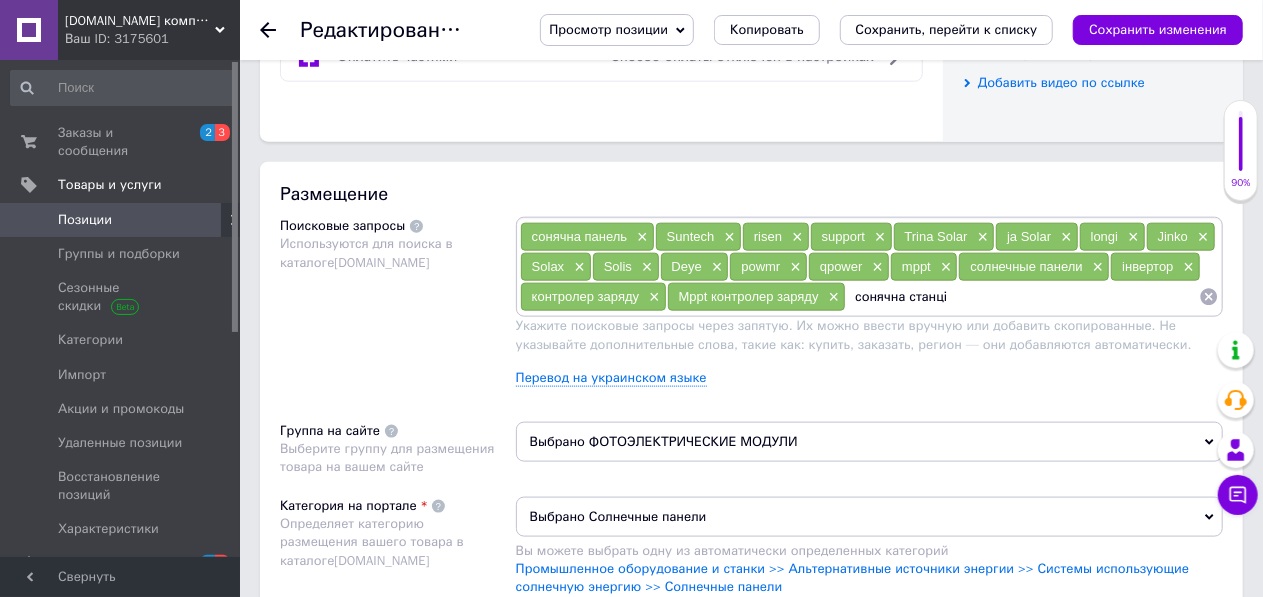 type on "сонячна станція" 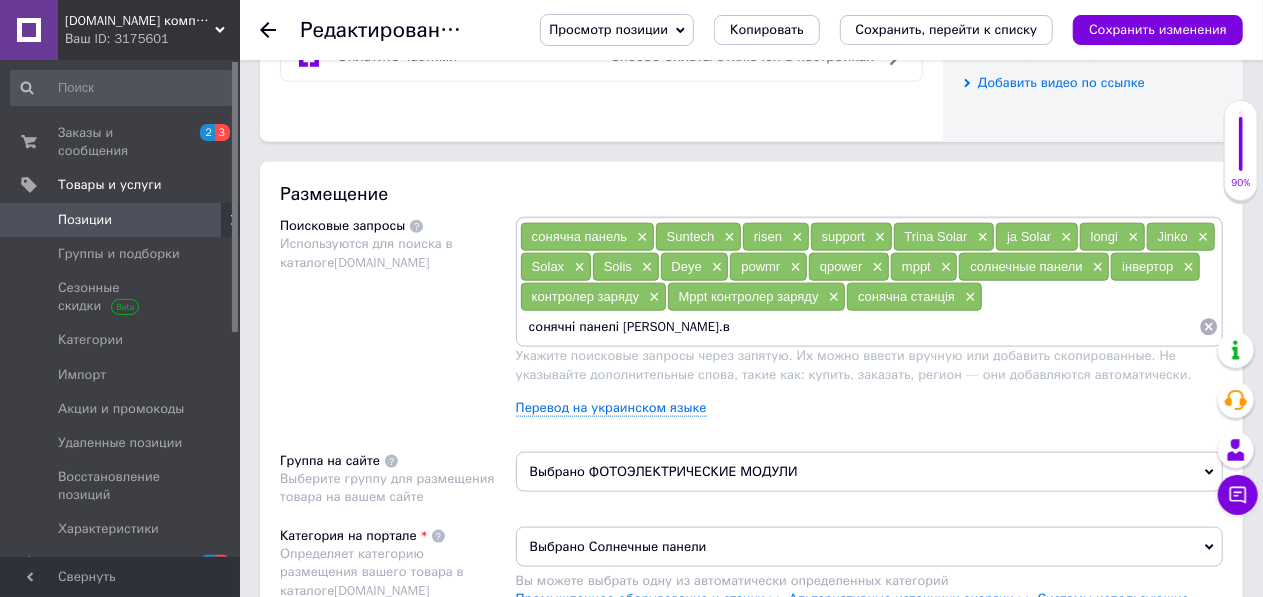 type on "сонячні панелі [PERSON_NAME].в." 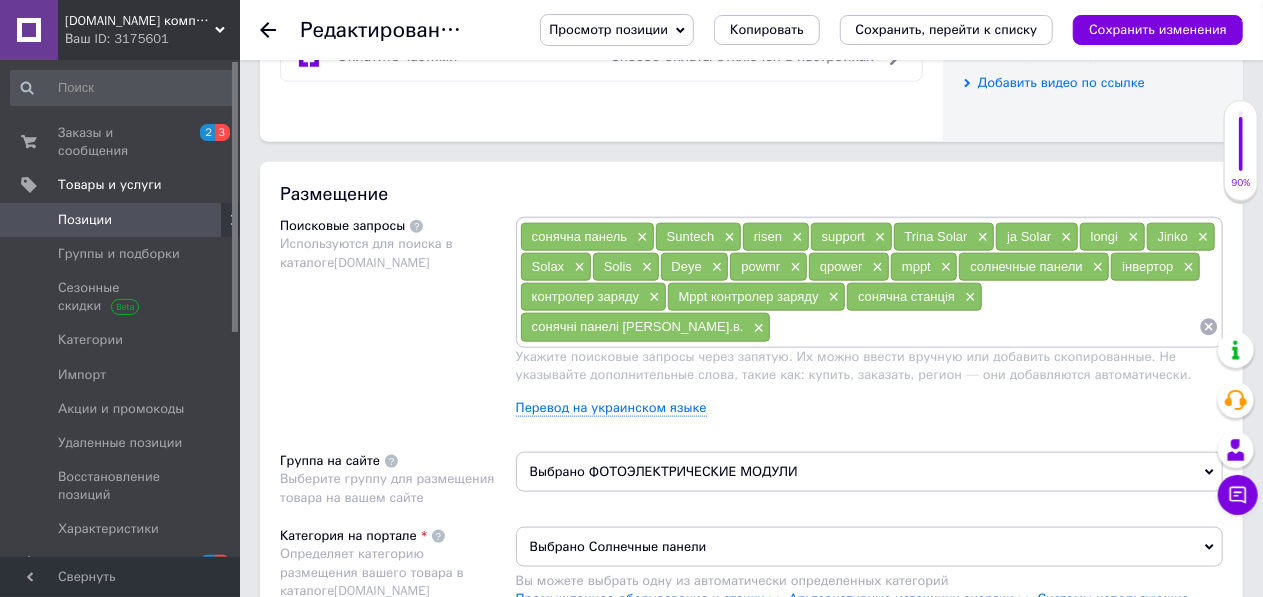 type on "і" 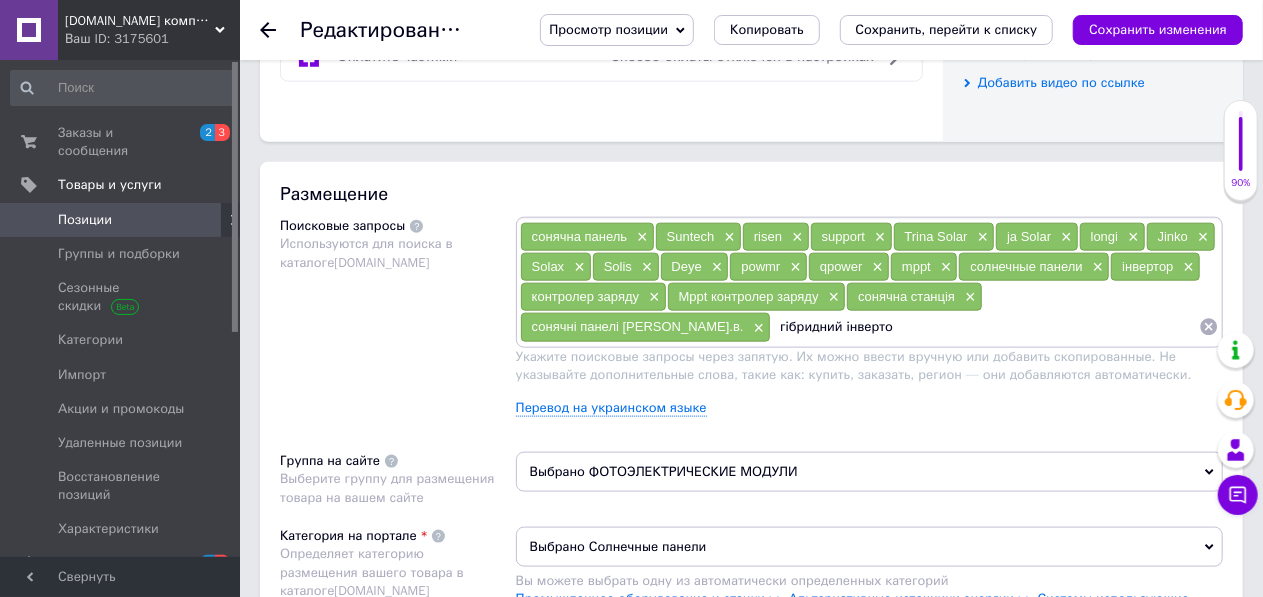 type on "гібридний інвертор" 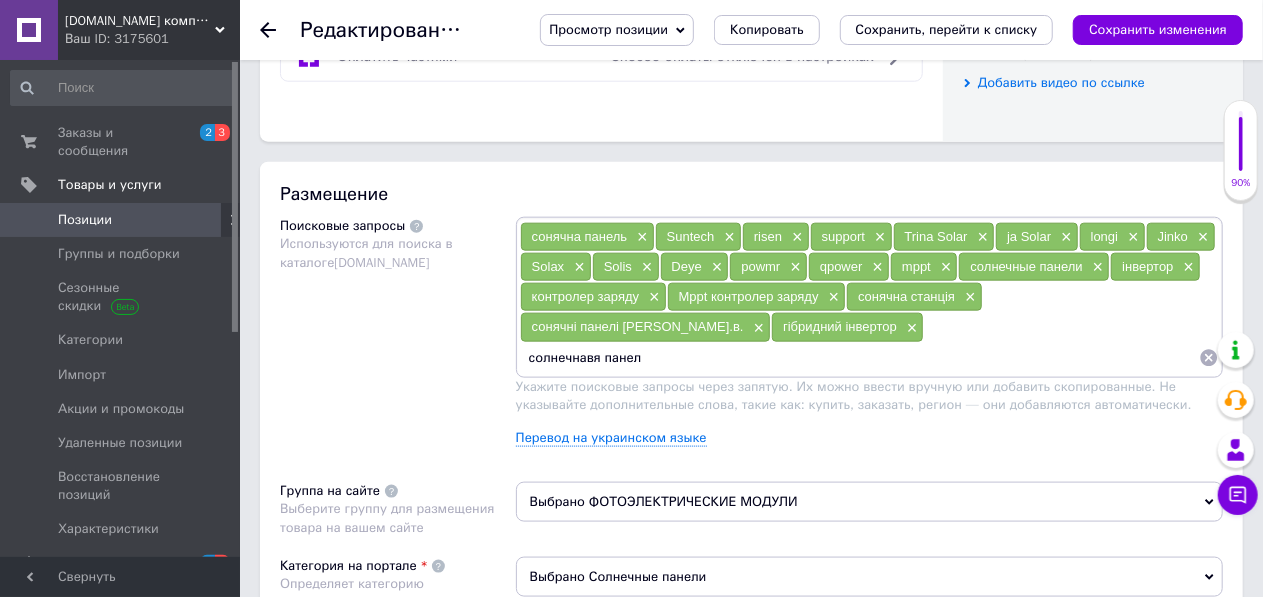 type on "солнечнавя панель" 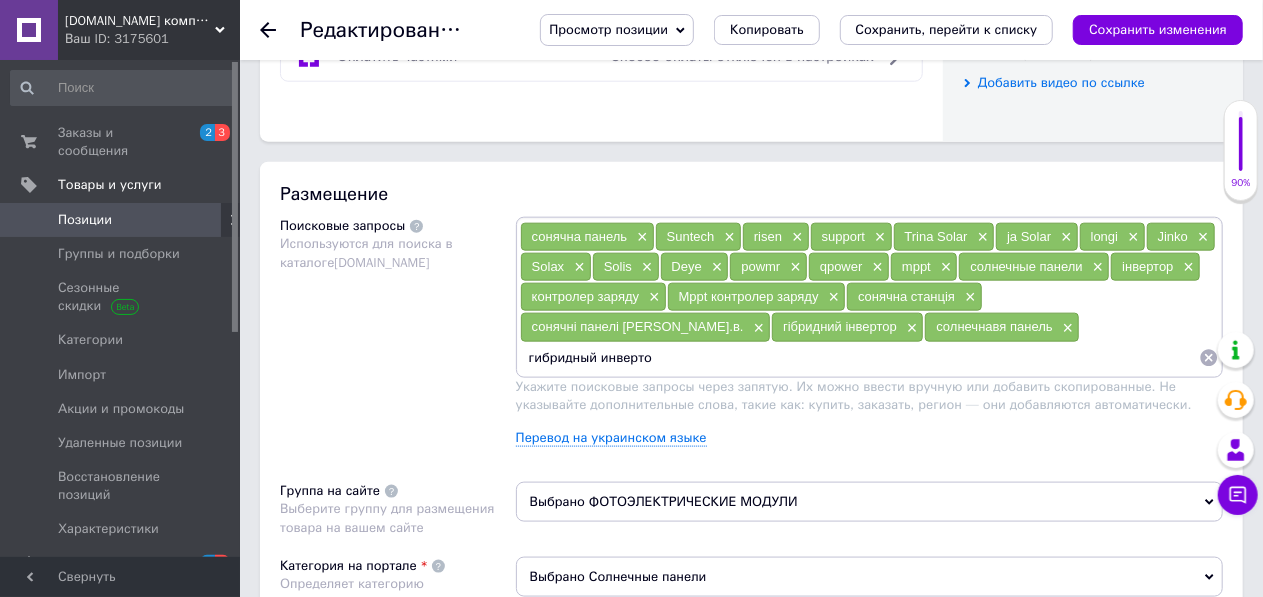 type on "гибридный инвертор" 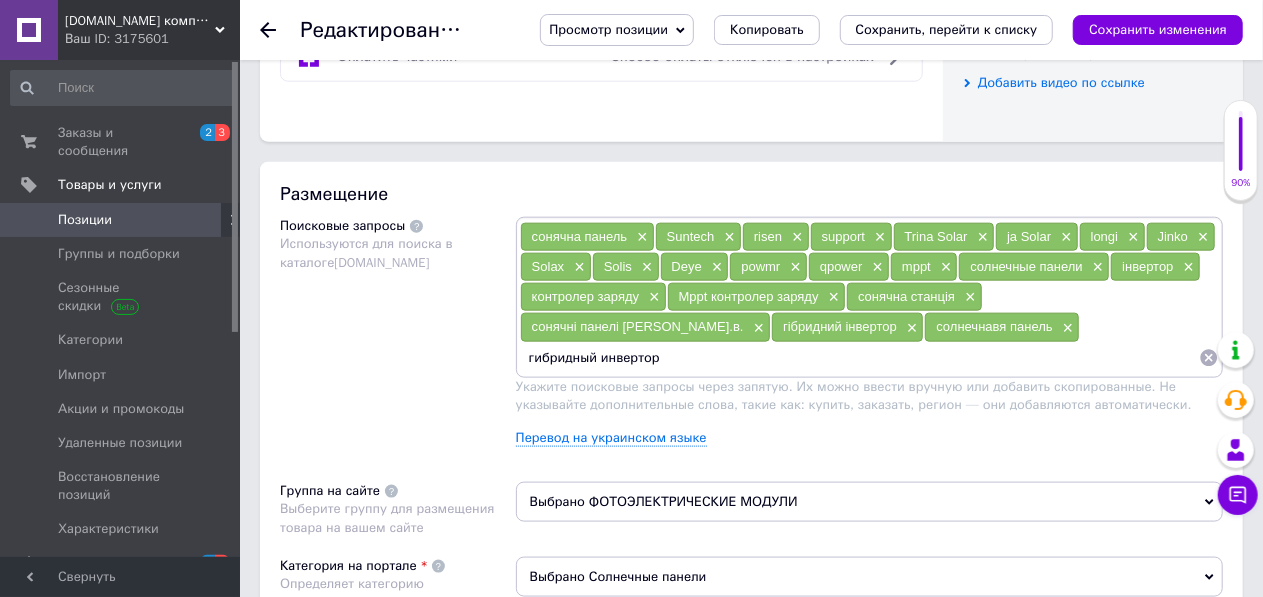 type 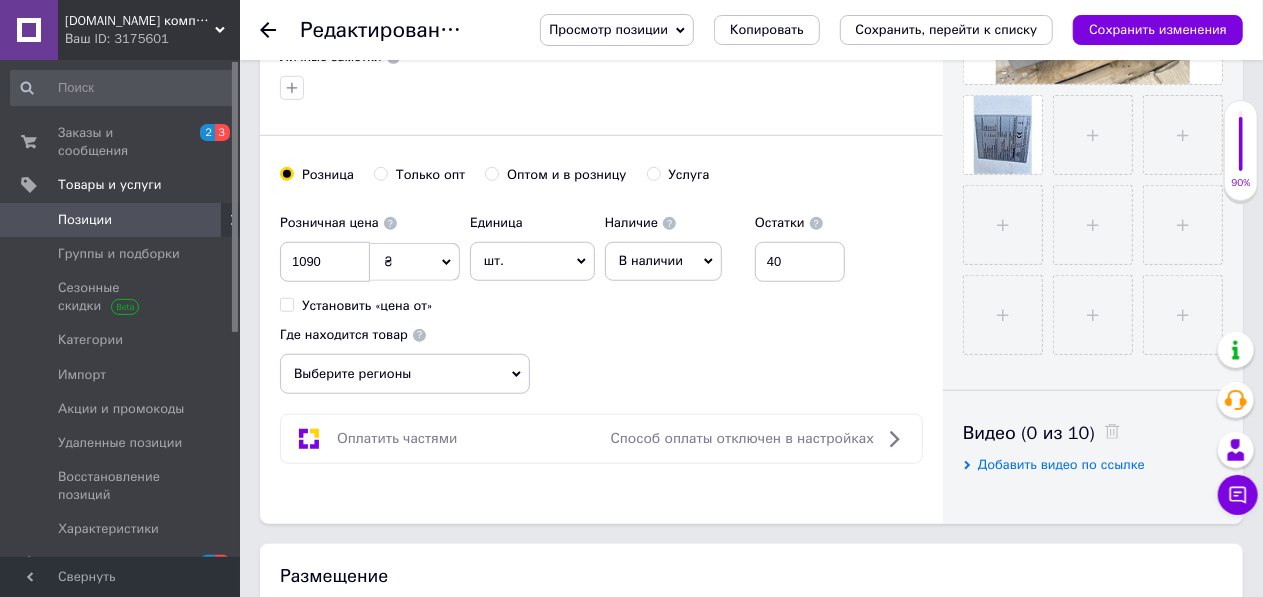 scroll, scrollTop: 679, scrollLeft: 0, axis: vertical 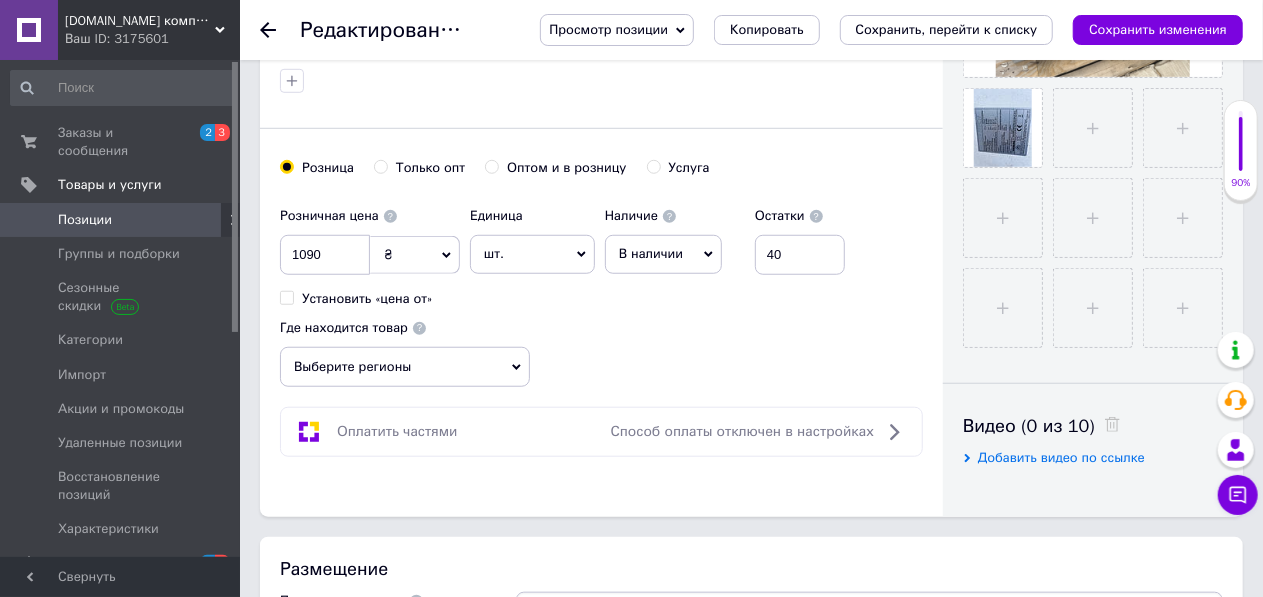 click 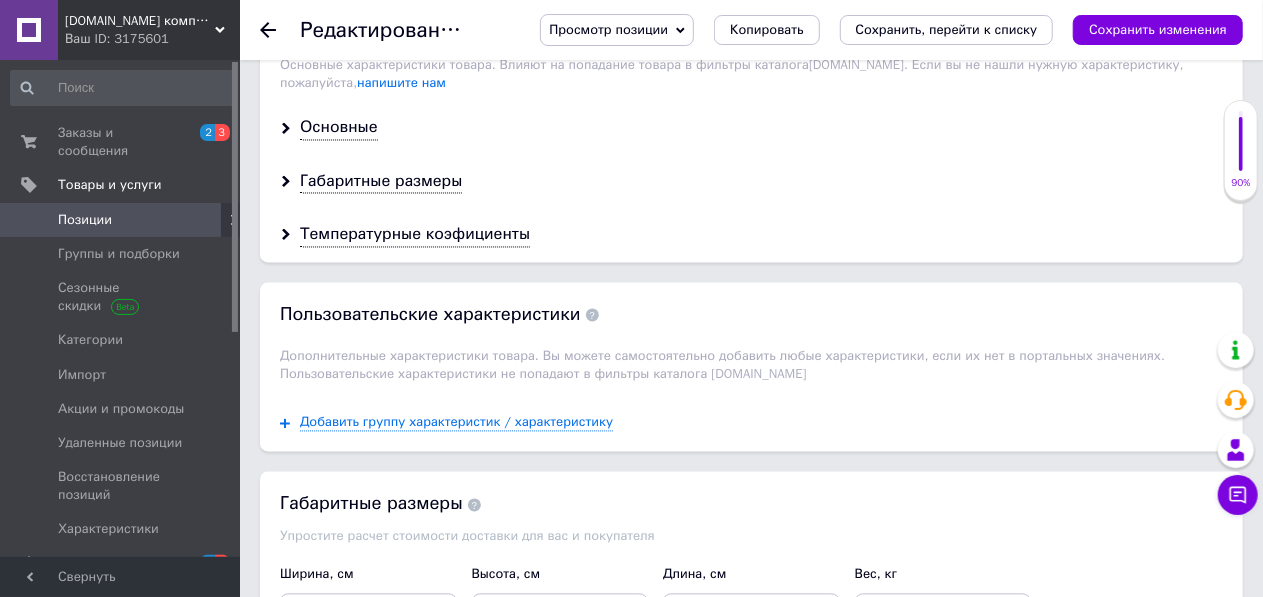 scroll, scrollTop: 1796, scrollLeft: 0, axis: vertical 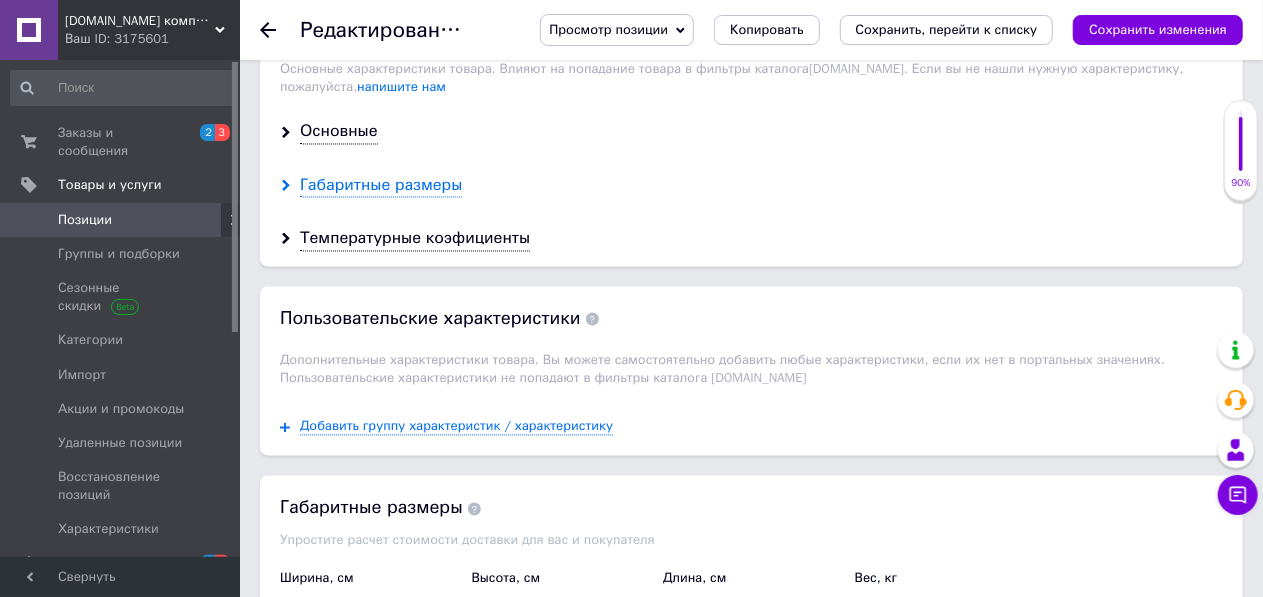 click on "Габаритные размеры" at bounding box center (381, 186) 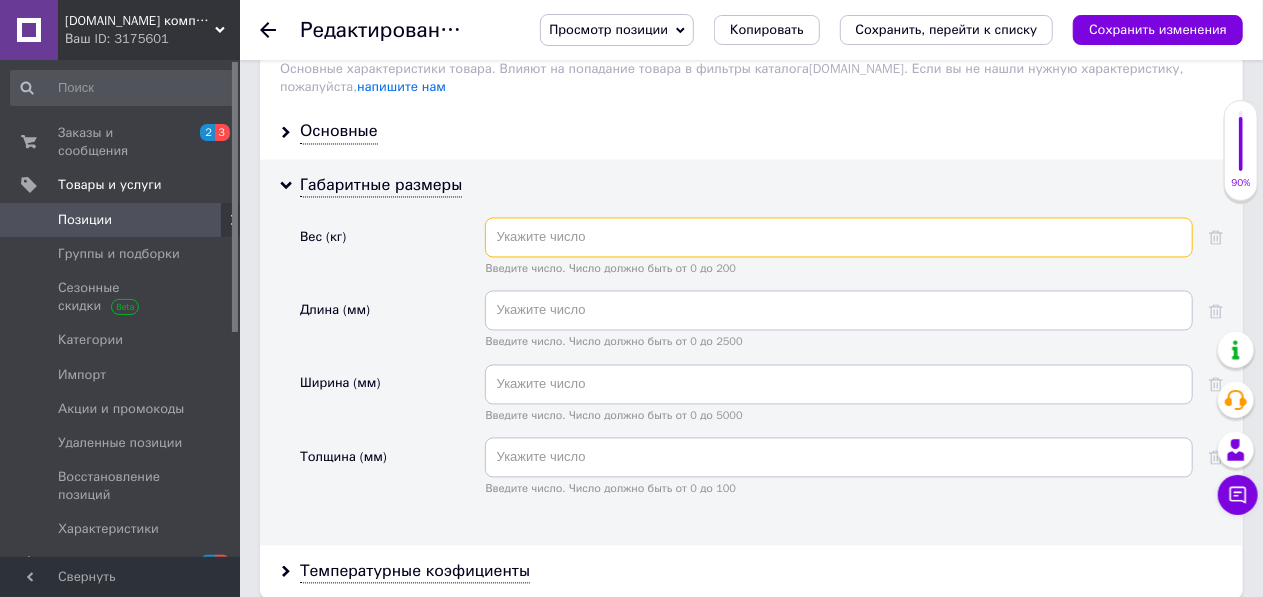 click at bounding box center [839, 238] 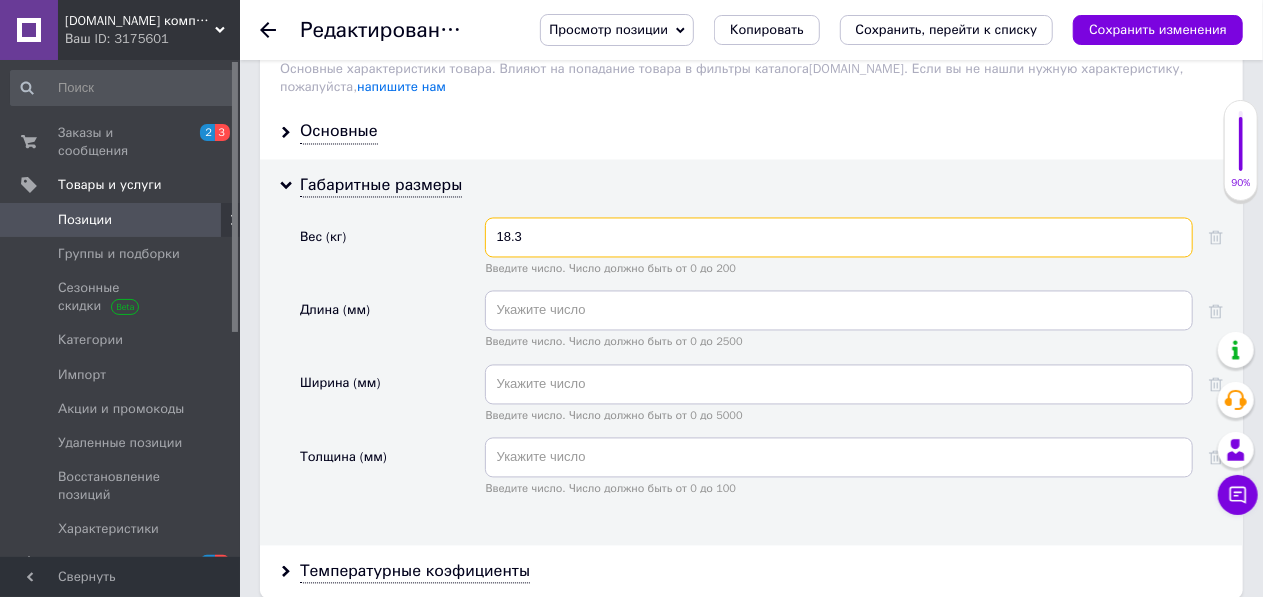 type on "18.3" 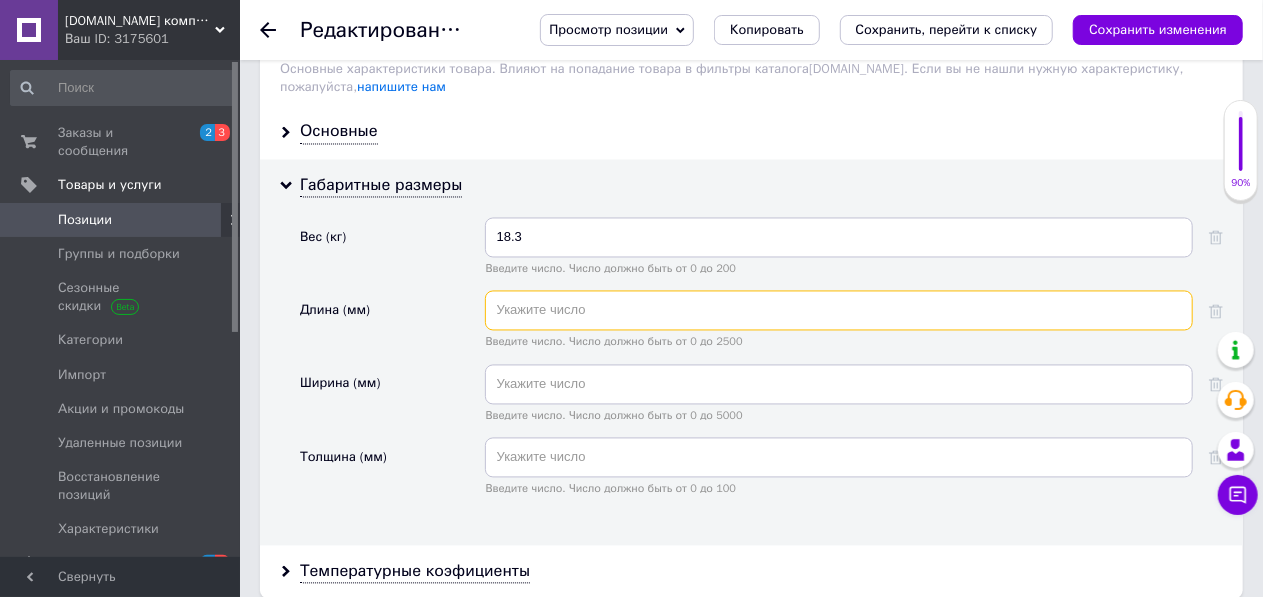 click at bounding box center (839, 311) 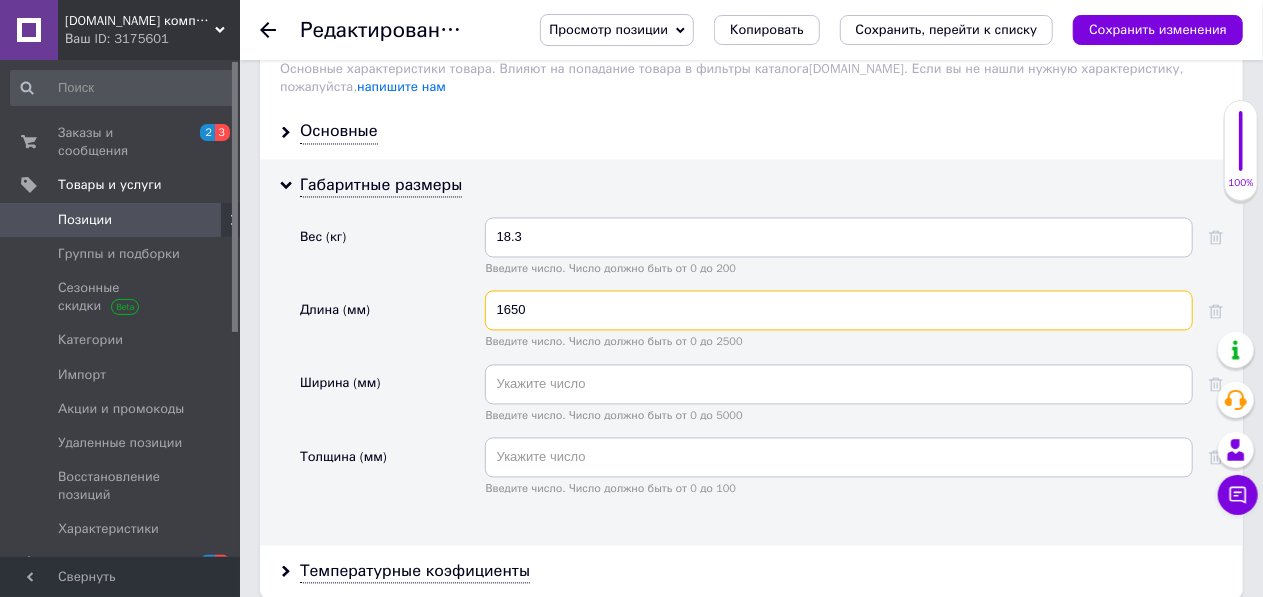 type on "1650" 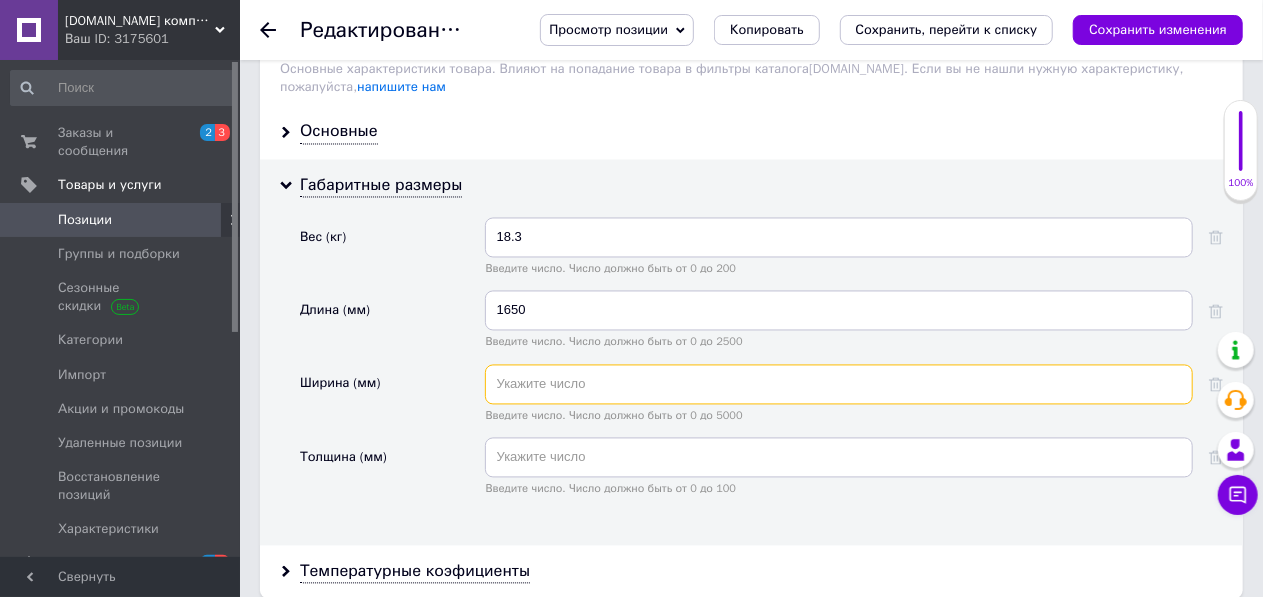 click at bounding box center [839, 385] 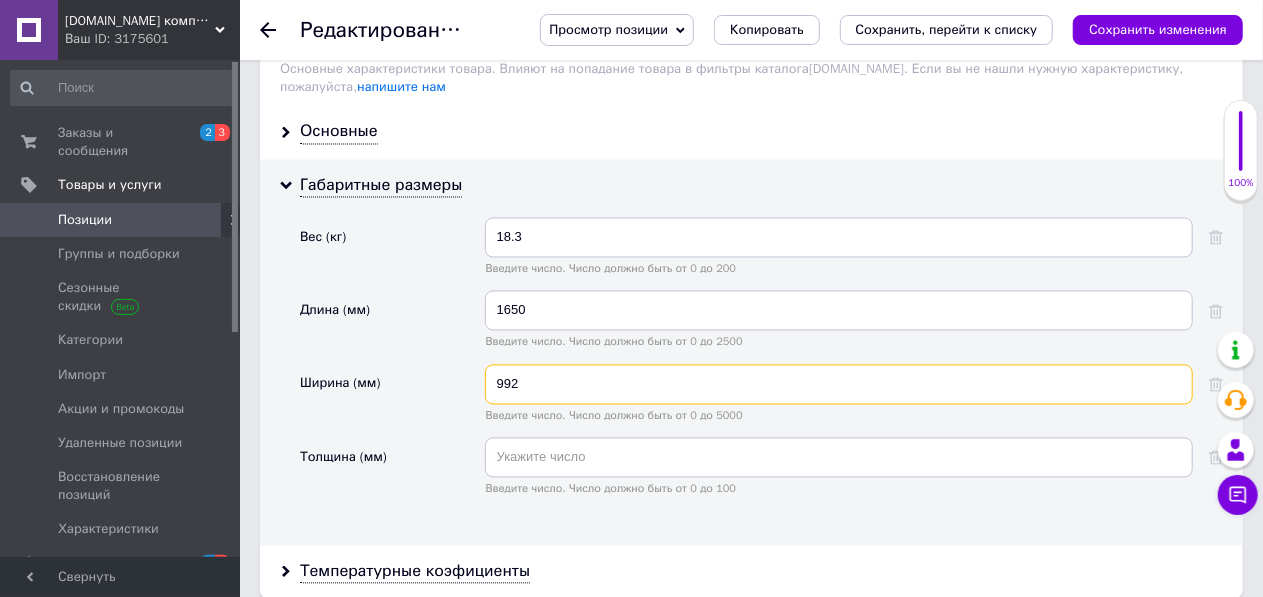 type on "992" 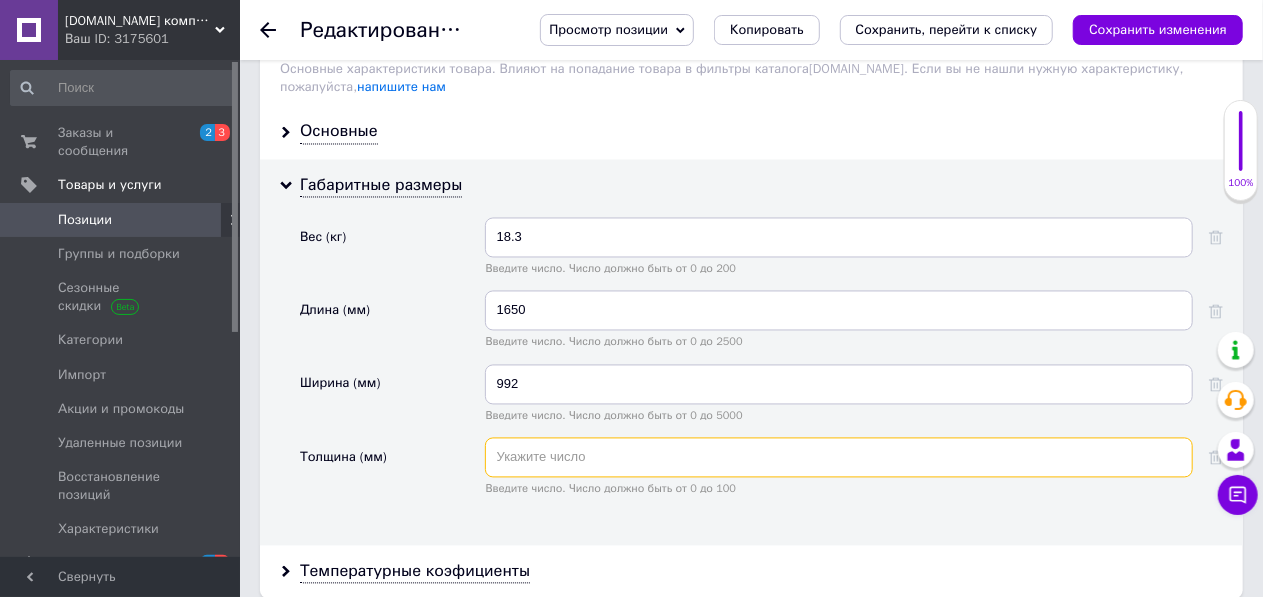 click at bounding box center (839, 458) 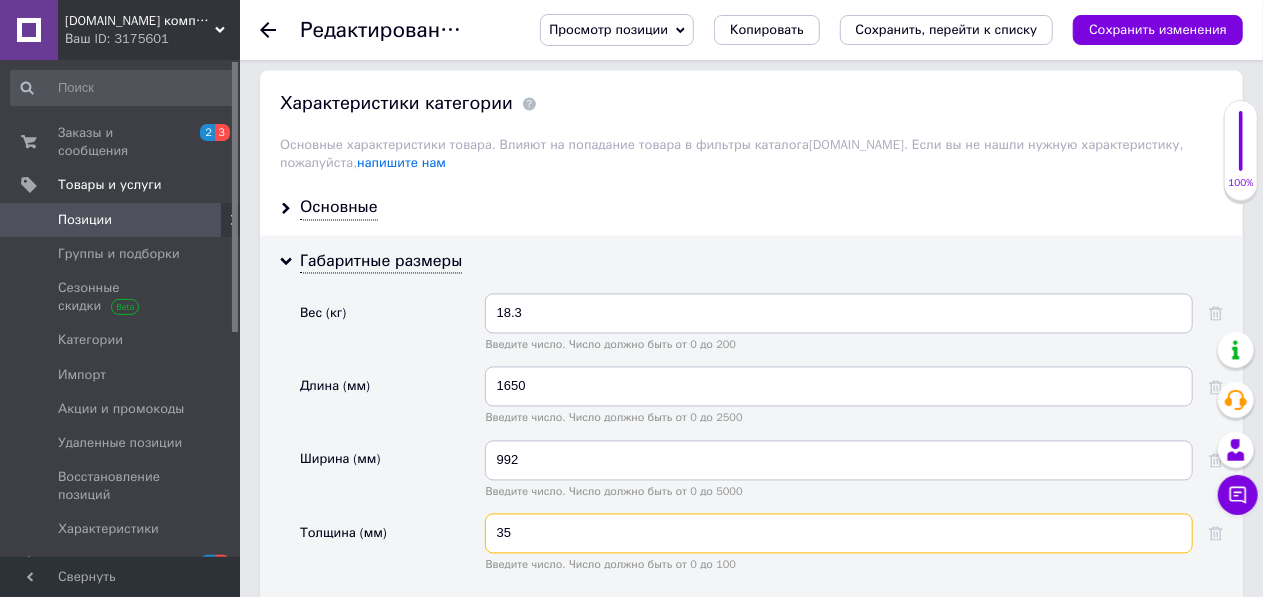 scroll, scrollTop: 1862, scrollLeft: 0, axis: vertical 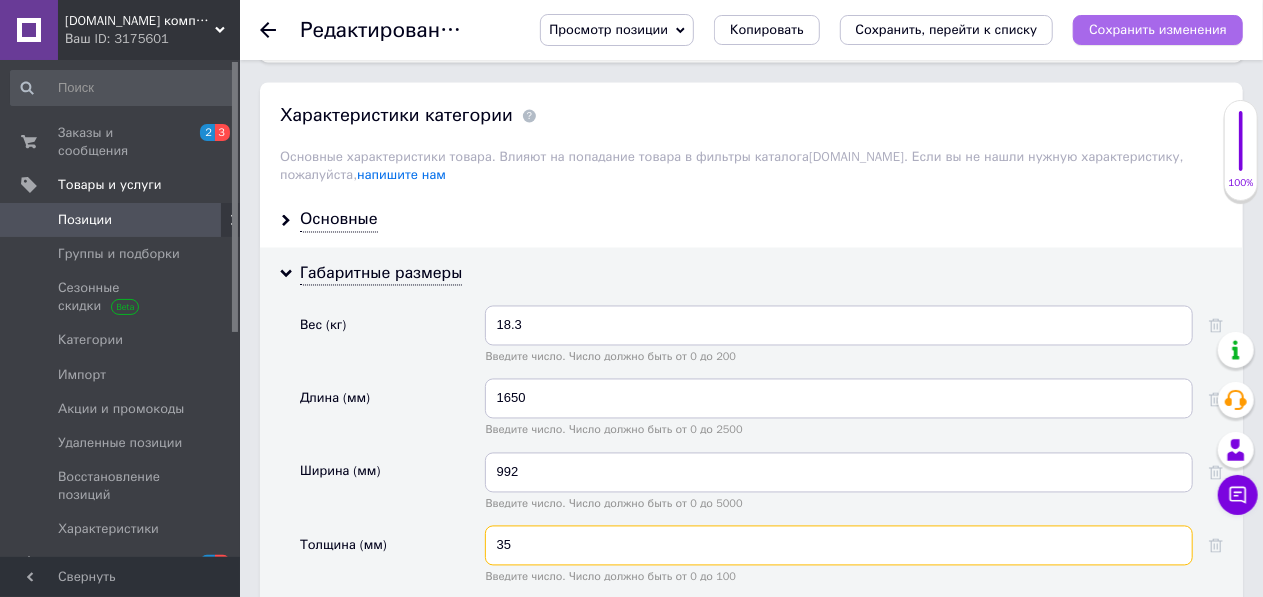 type on "35" 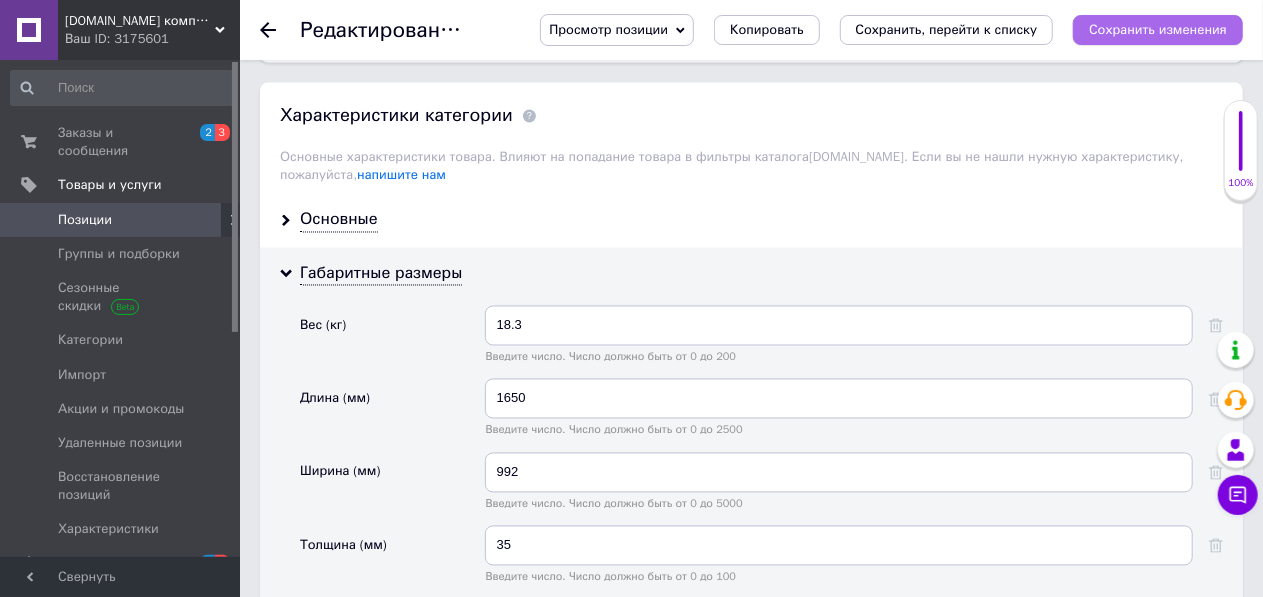 click on "Сохранить изменения" at bounding box center (1158, 30) 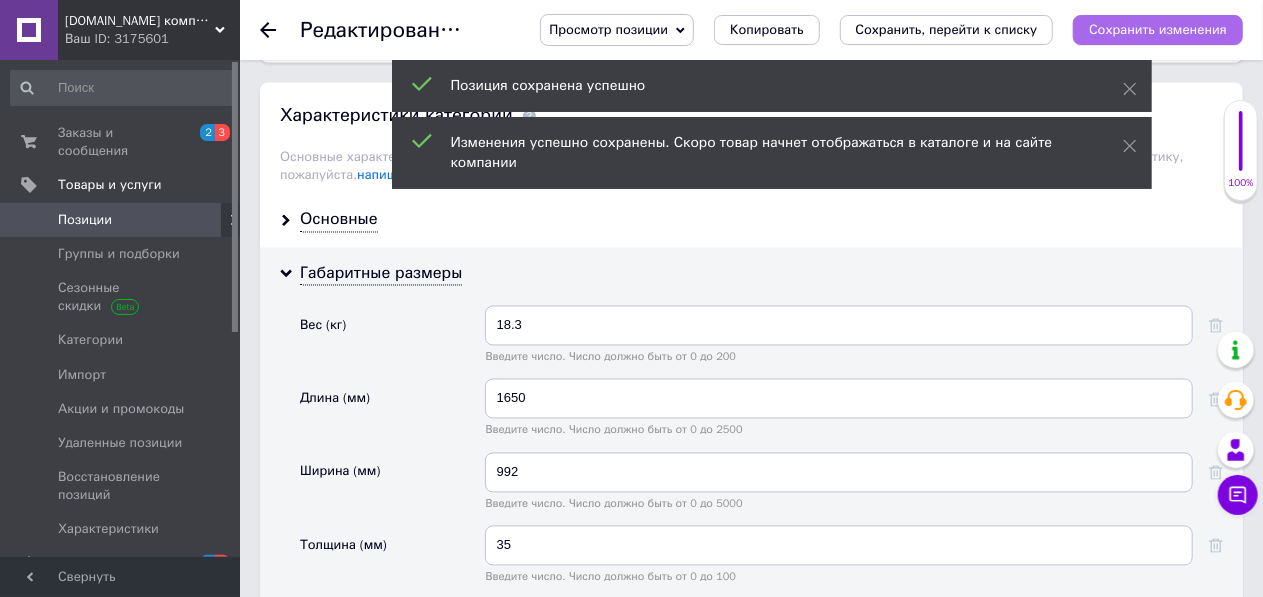 click on "Сохранить изменения" at bounding box center [1158, 30] 